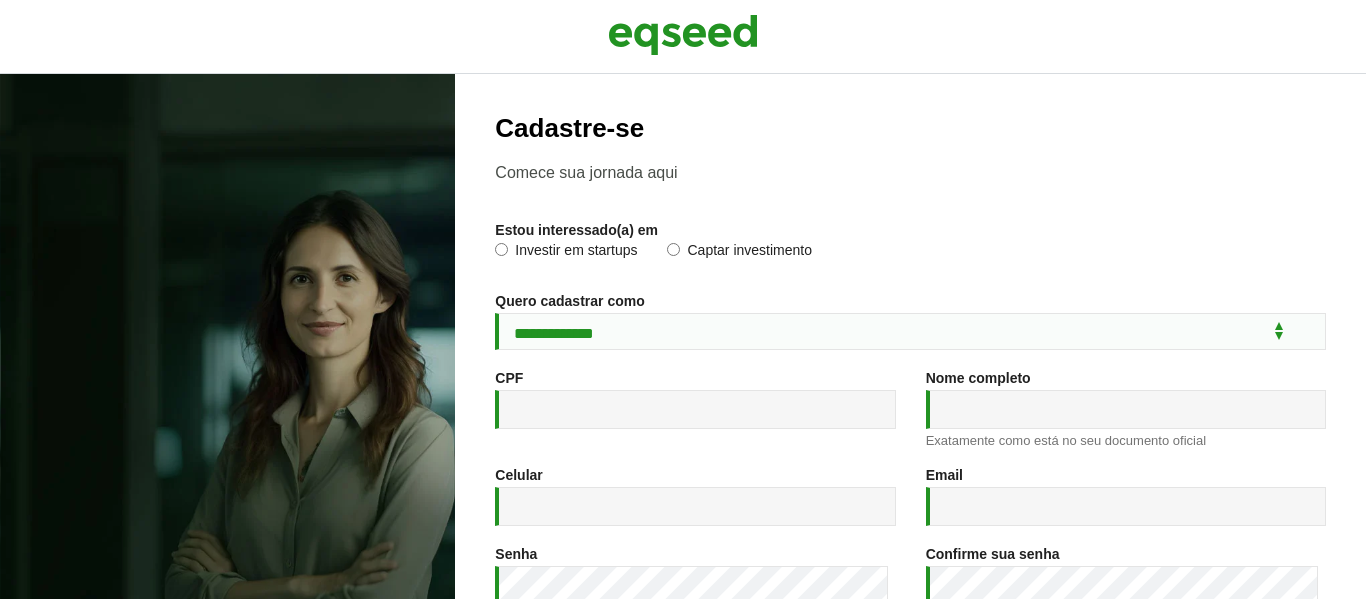 scroll, scrollTop: 0, scrollLeft: 0, axis: both 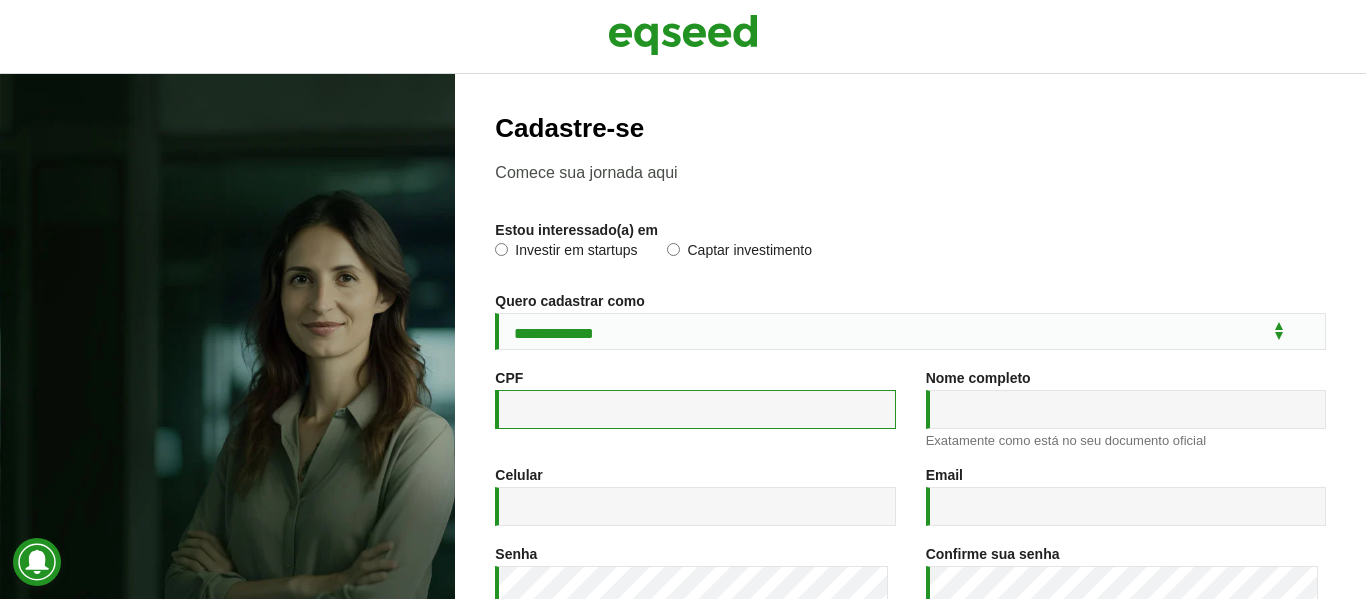click on "CPF  *" at bounding box center [695, 409] 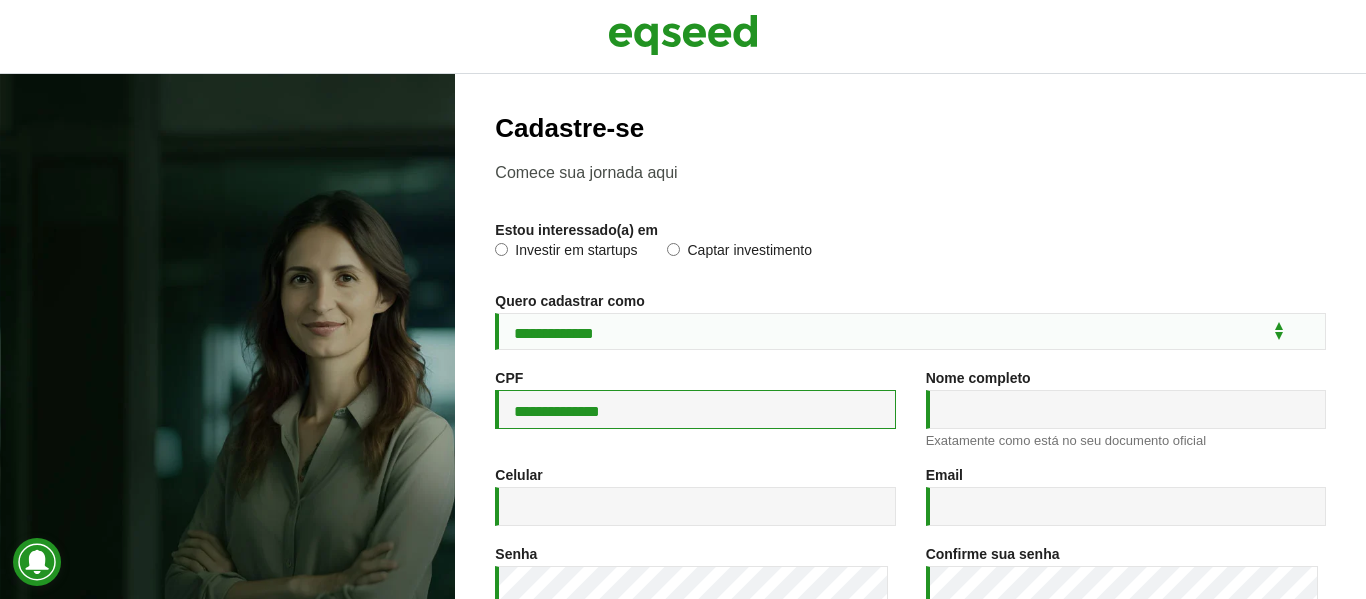 type on "**********" 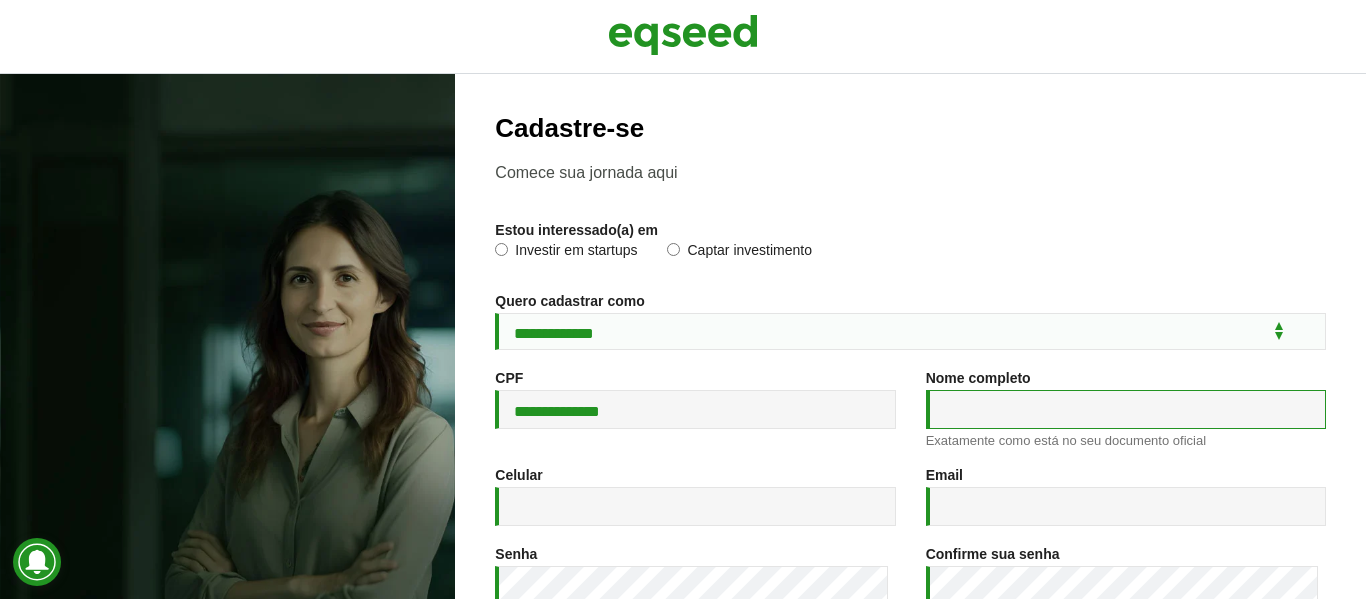 click on "Nome completo  *" at bounding box center [1126, 409] 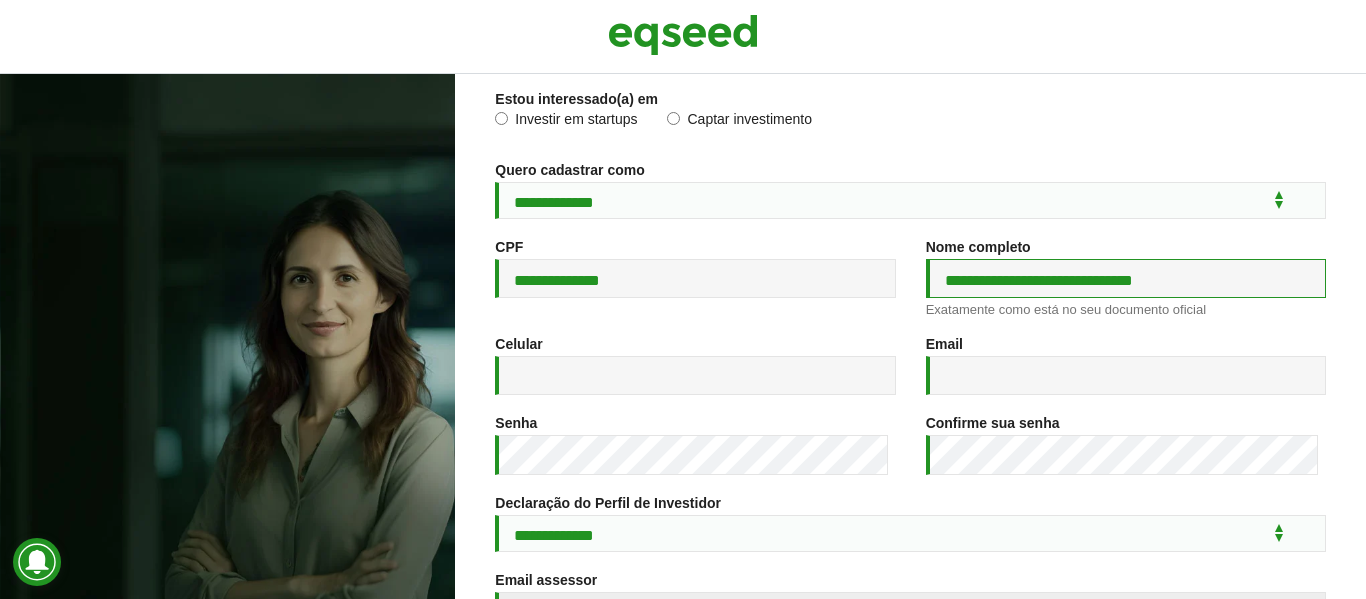 scroll, scrollTop: 200, scrollLeft: 0, axis: vertical 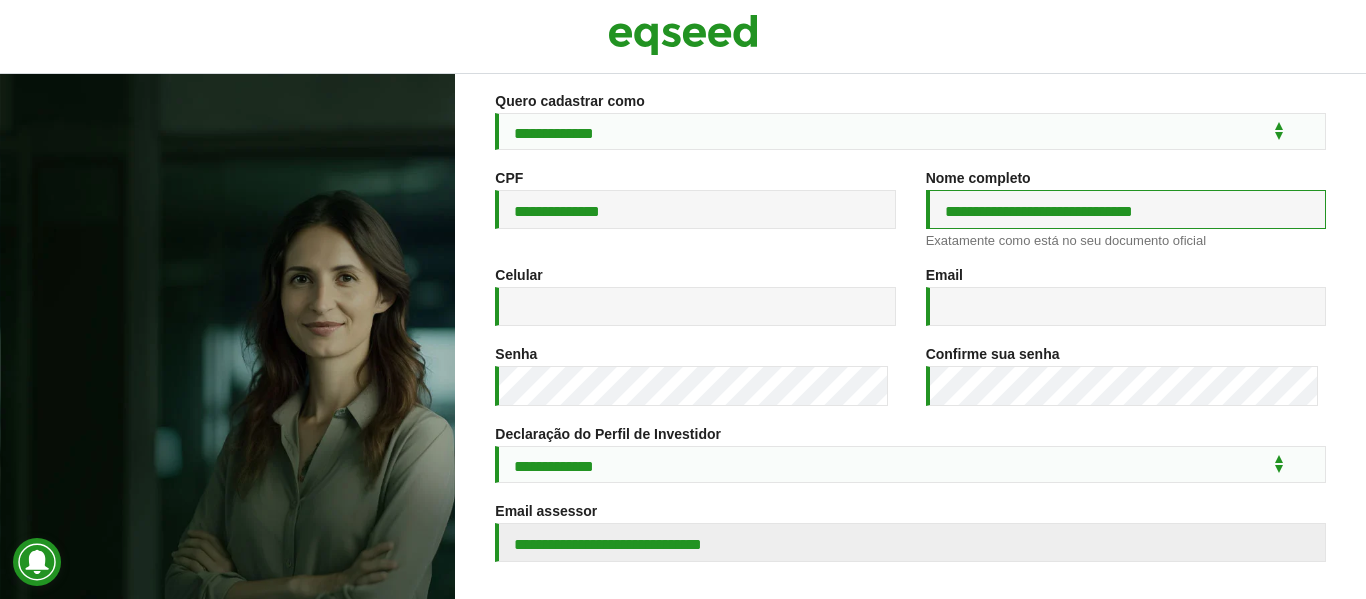 type on "**********" 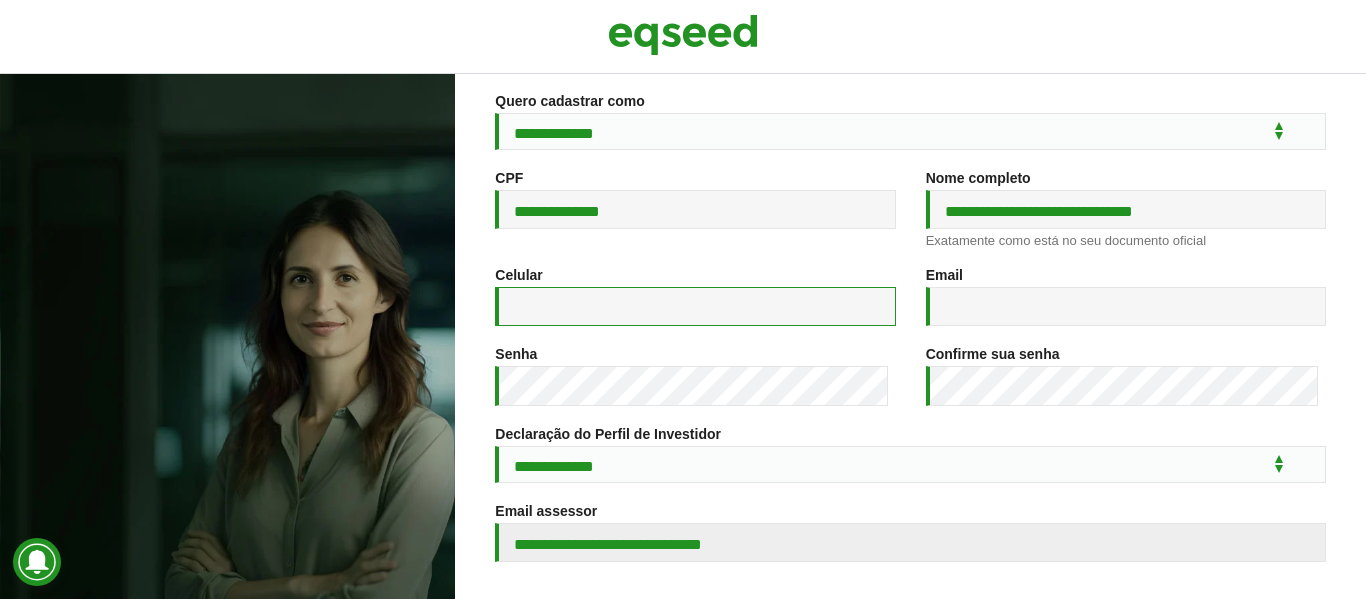 click on "Celular  *" at bounding box center [695, 306] 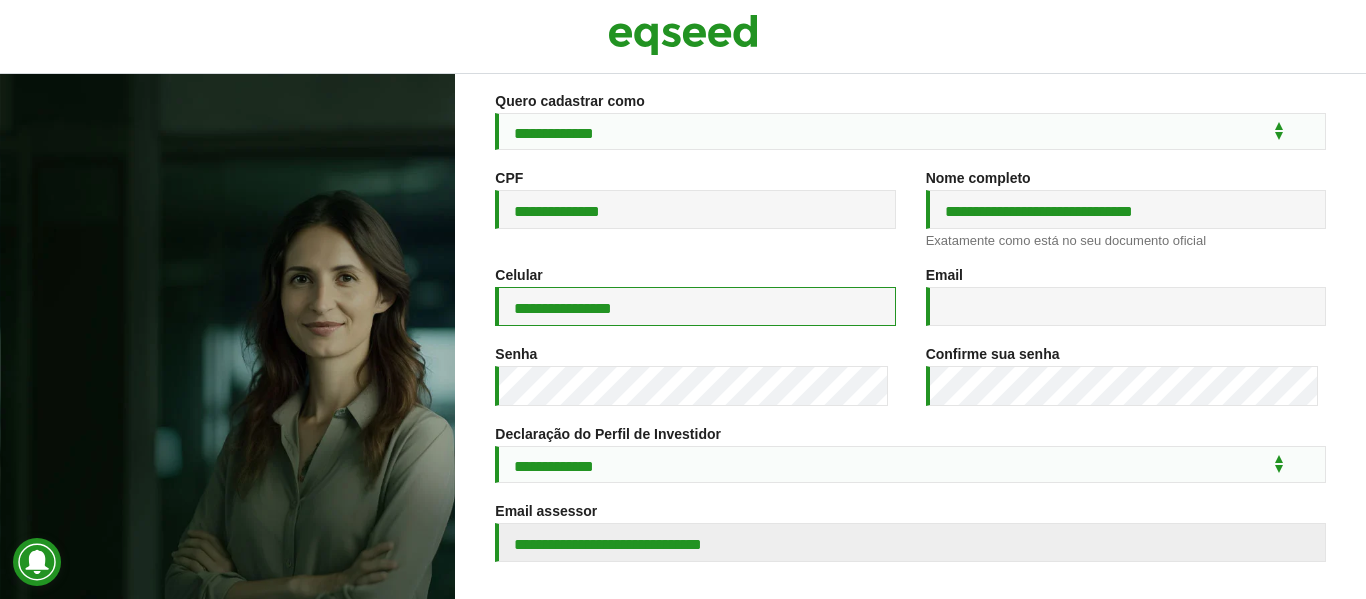 type on "**********" 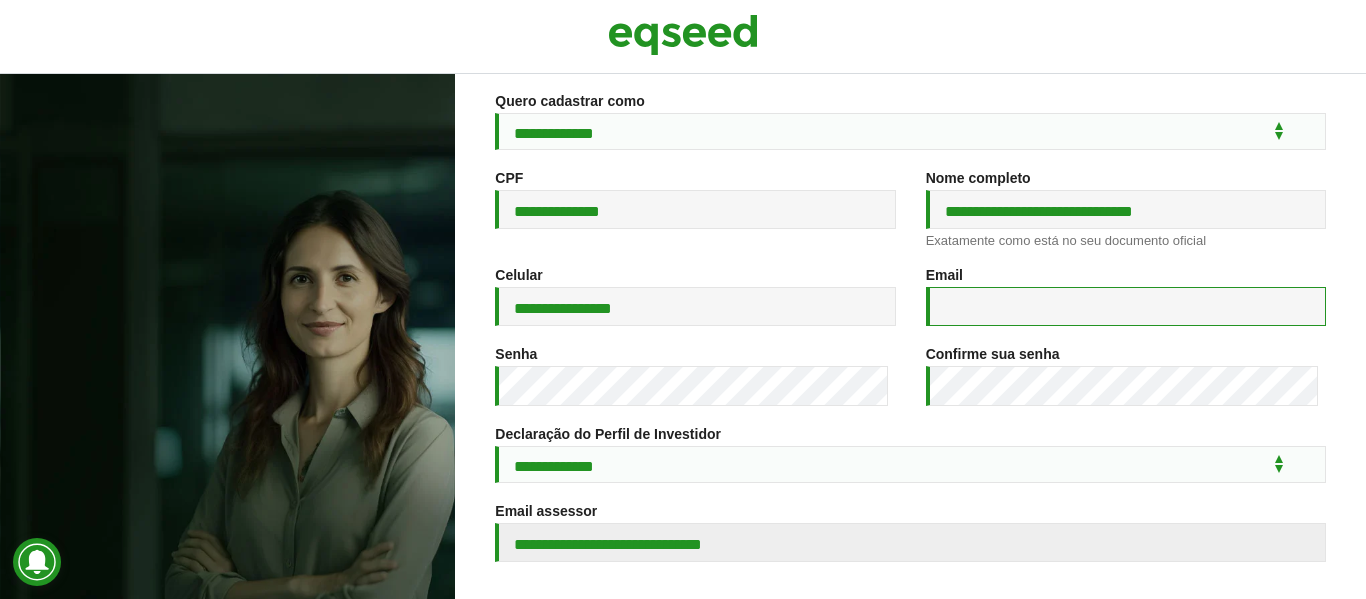 click on "Email  *" at bounding box center (1126, 306) 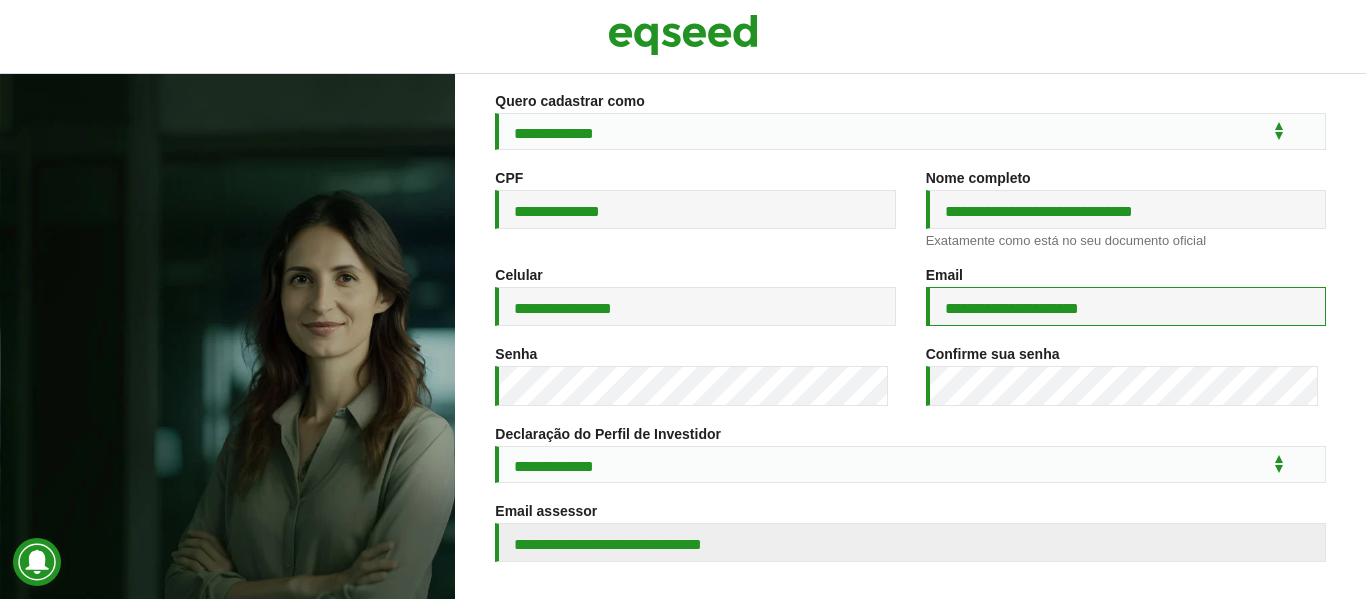 type on "**********" 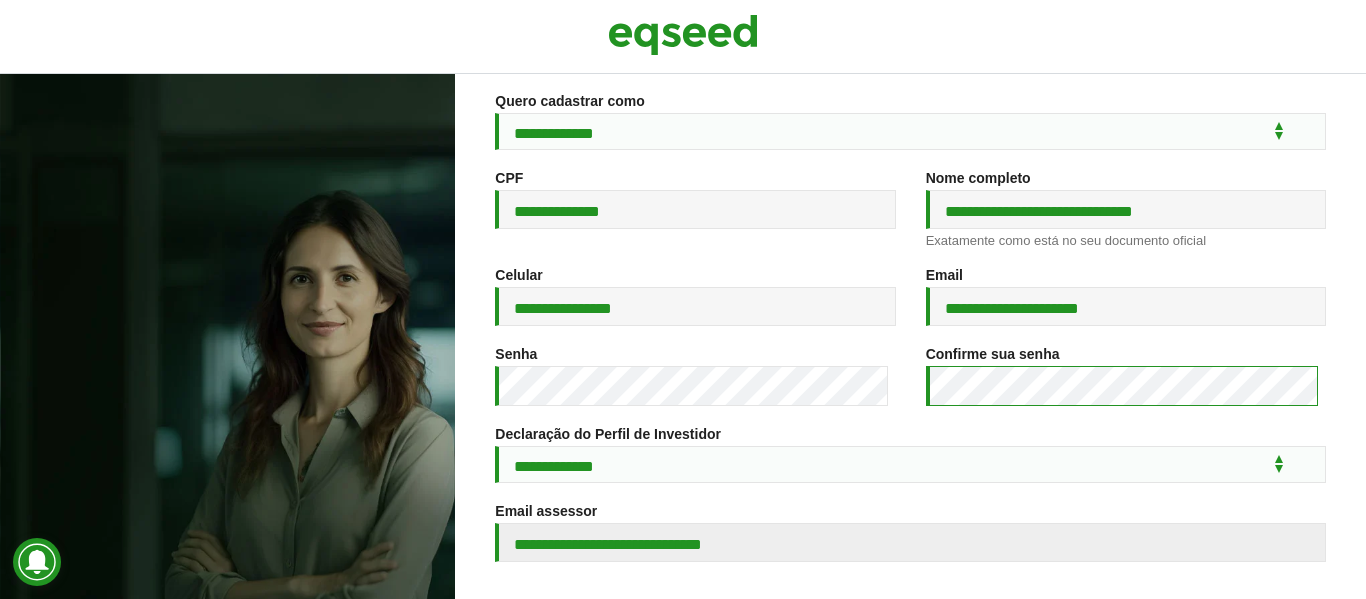 scroll, scrollTop: 400, scrollLeft: 0, axis: vertical 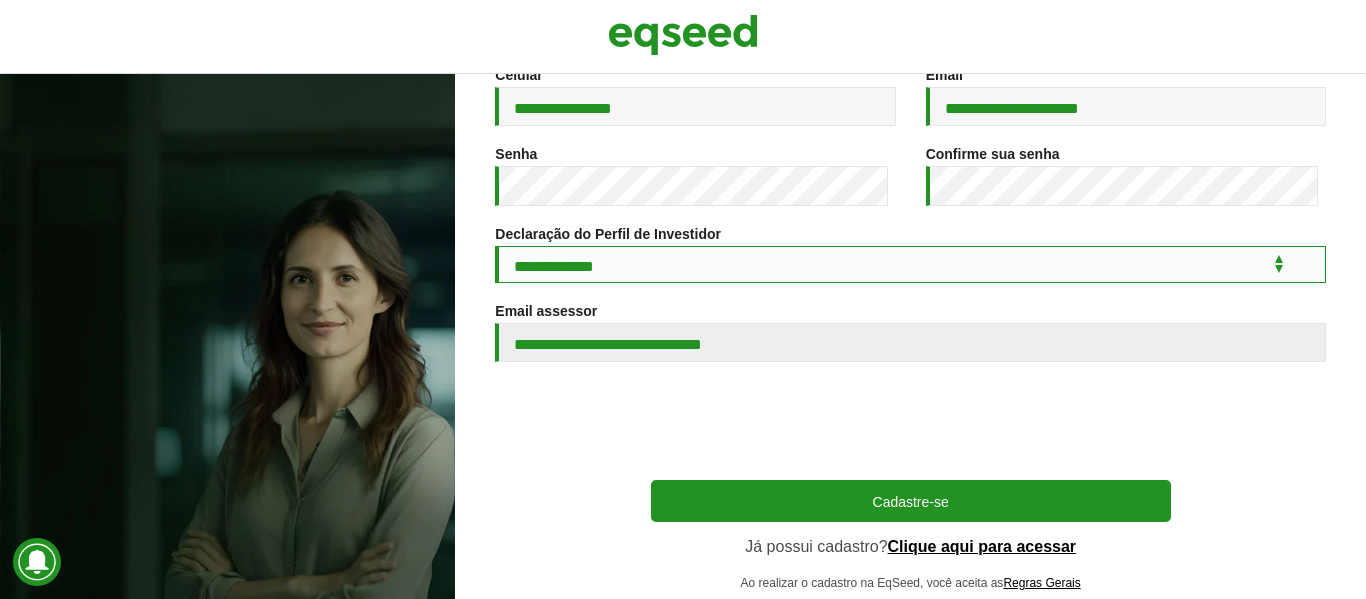 click on "**********" at bounding box center (910, 264) 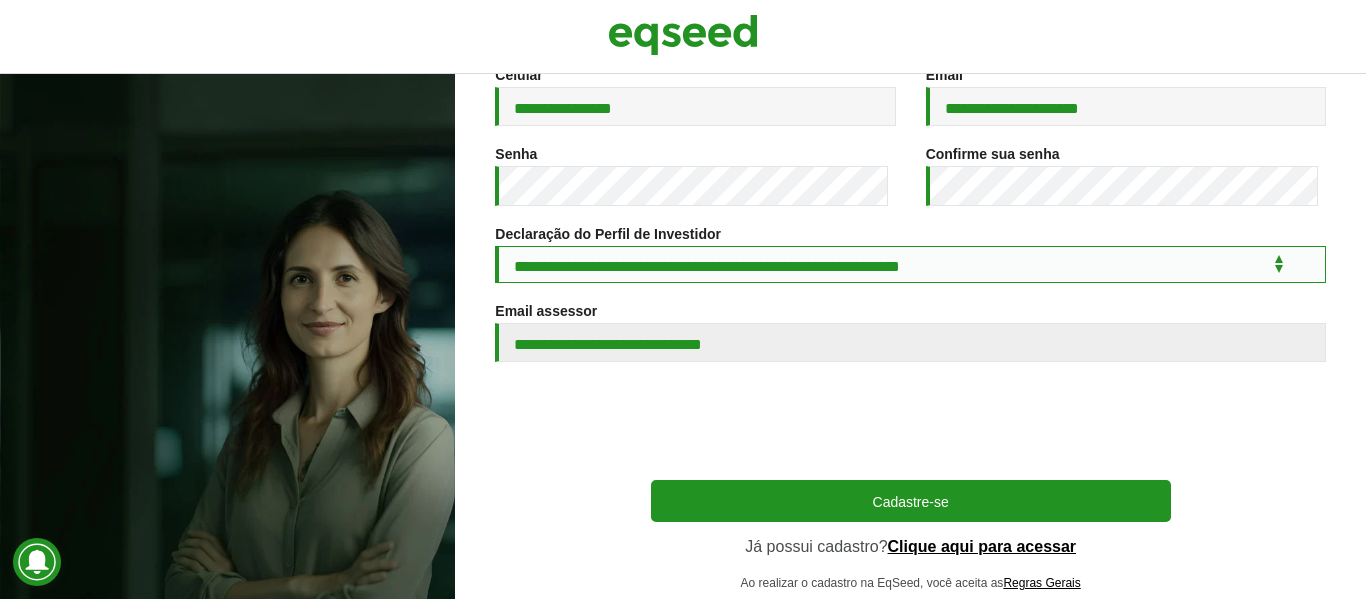 click on "**********" at bounding box center [910, 264] 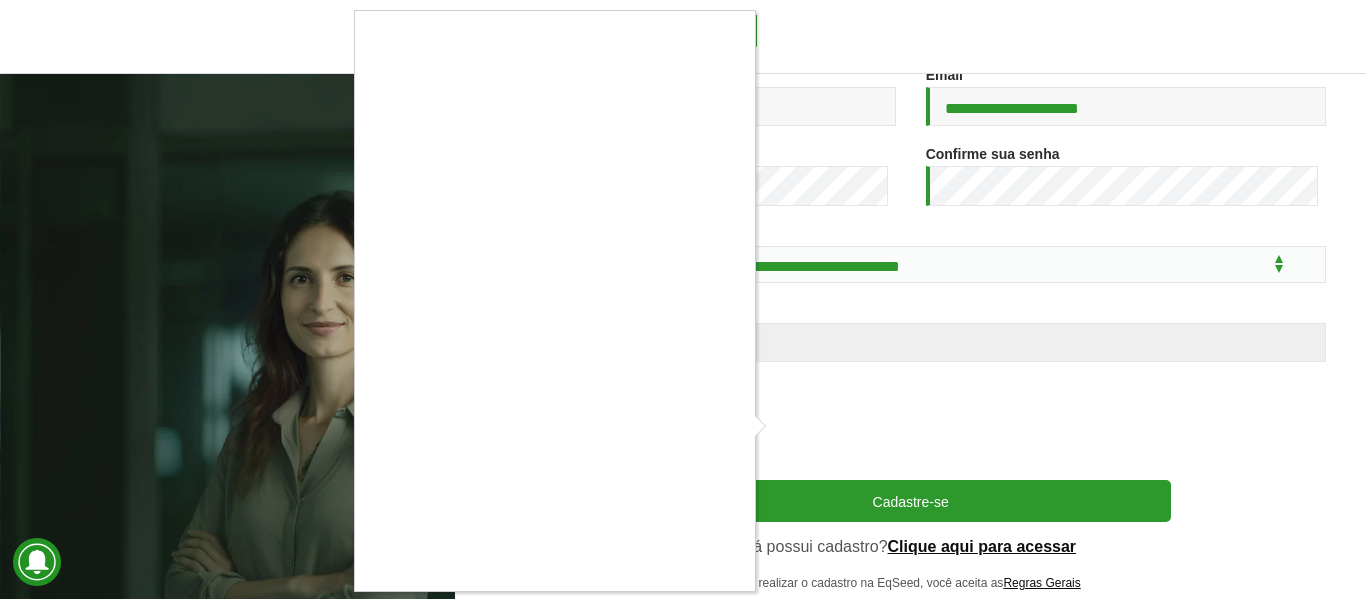 click at bounding box center [683, 299] 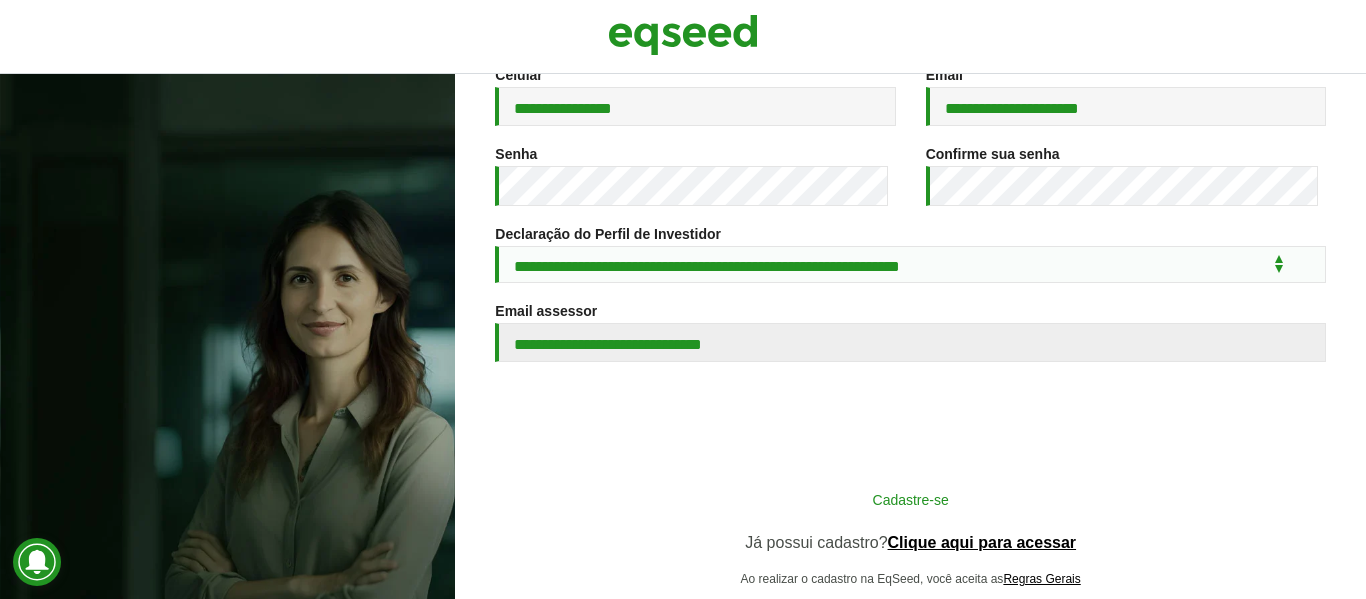 click on "Cadastre-se" at bounding box center [911, 499] 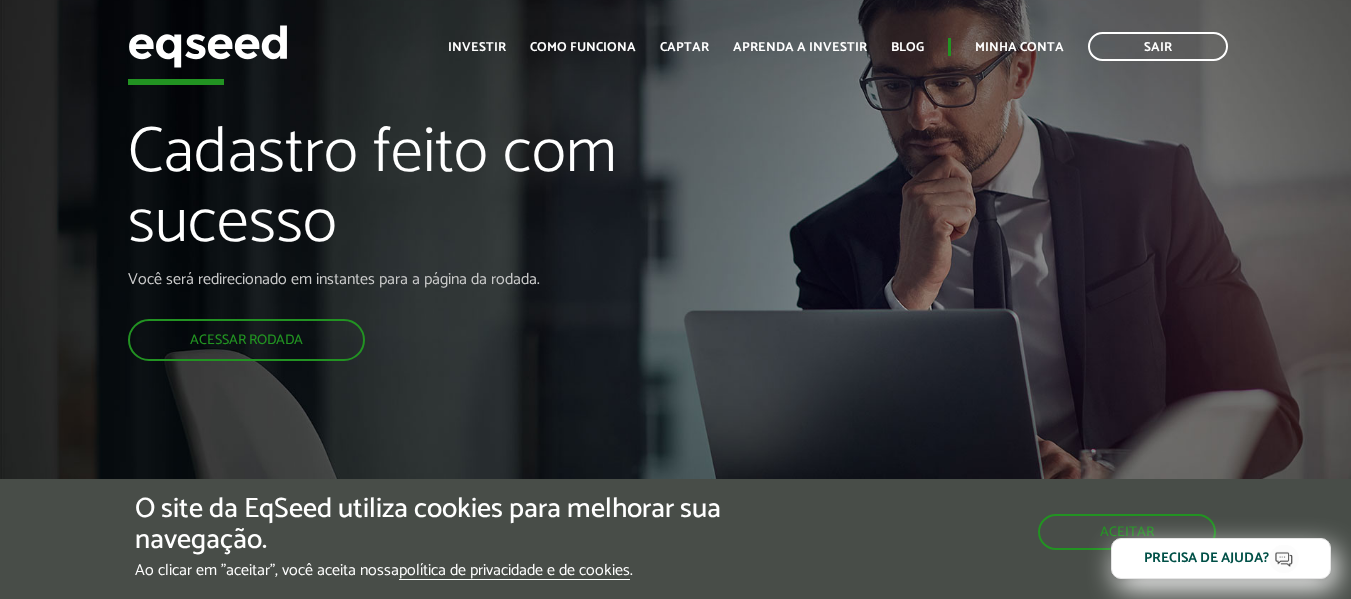 scroll, scrollTop: 0, scrollLeft: 0, axis: both 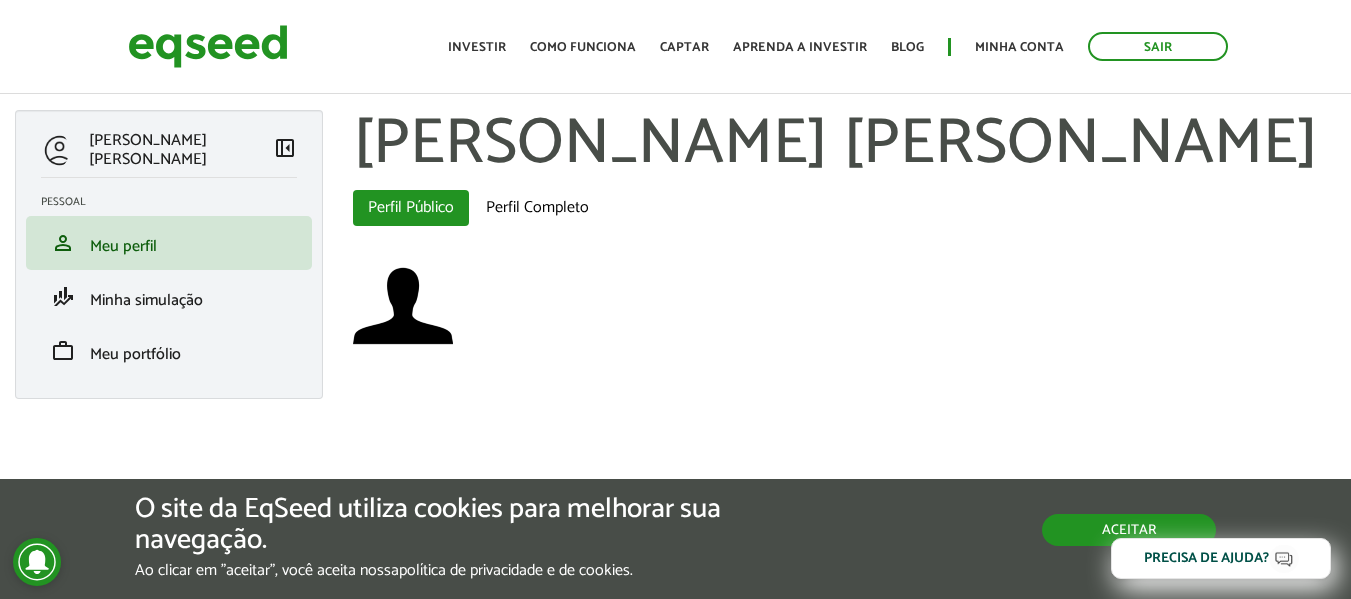 click on "Aceitar" at bounding box center (1129, 530) 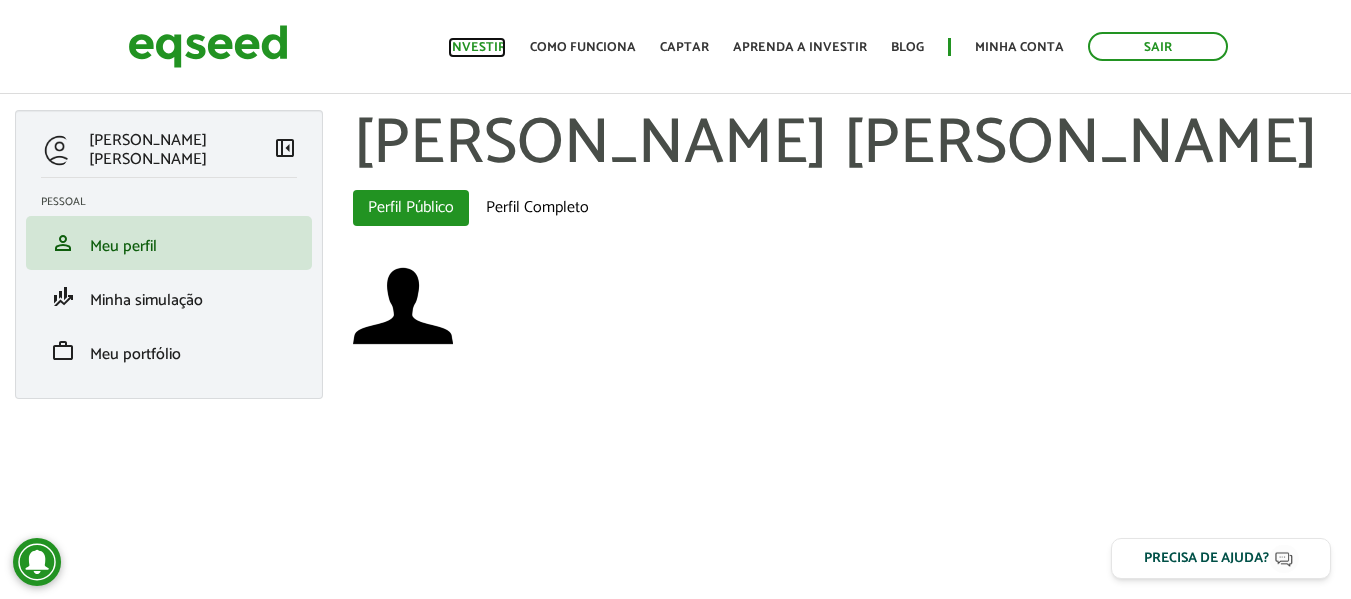 click on "Investir" at bounding box center [477, 47] 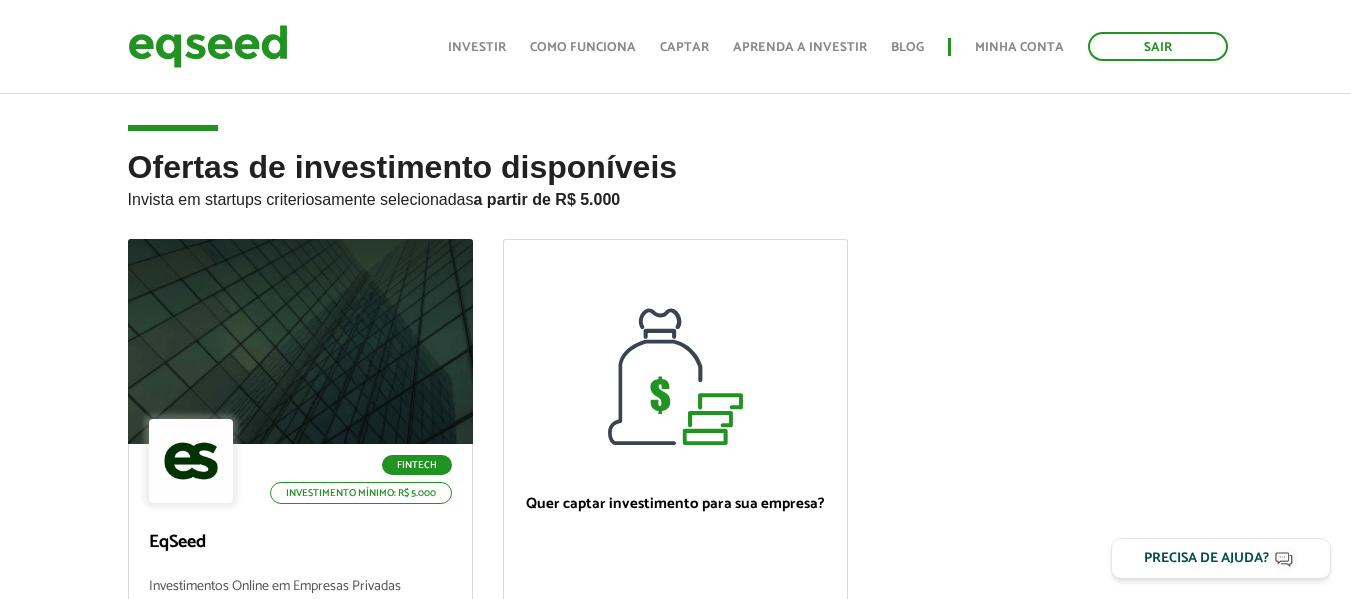 scroll, scrollTop: 200, scrollLeft: 0, axis: vertical 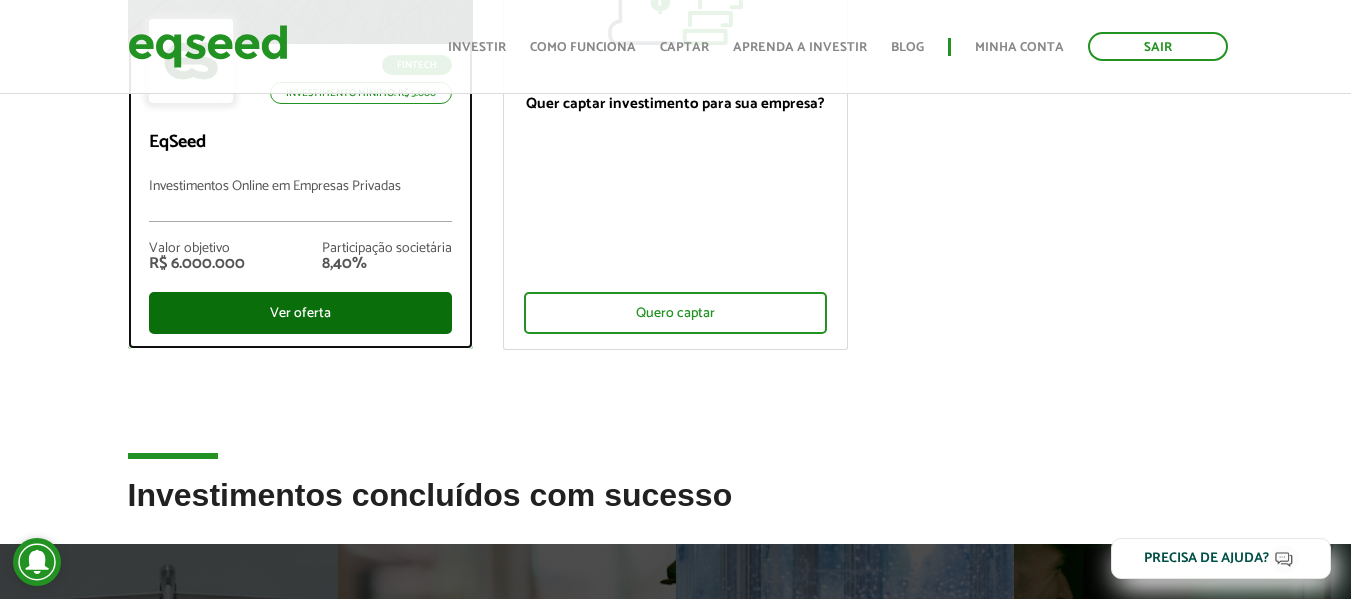 click on "Ver oferta" at bounding box center [300, 313] 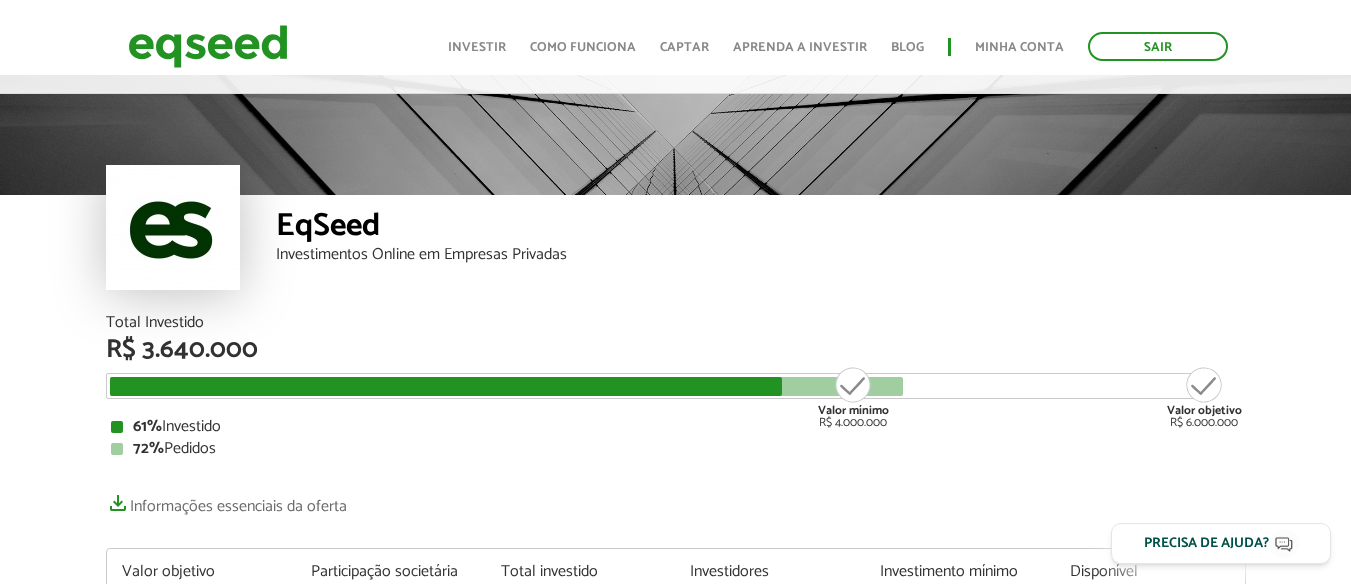 scroll, scrollTop: 200, scrollLeft: 0, axis: vertical 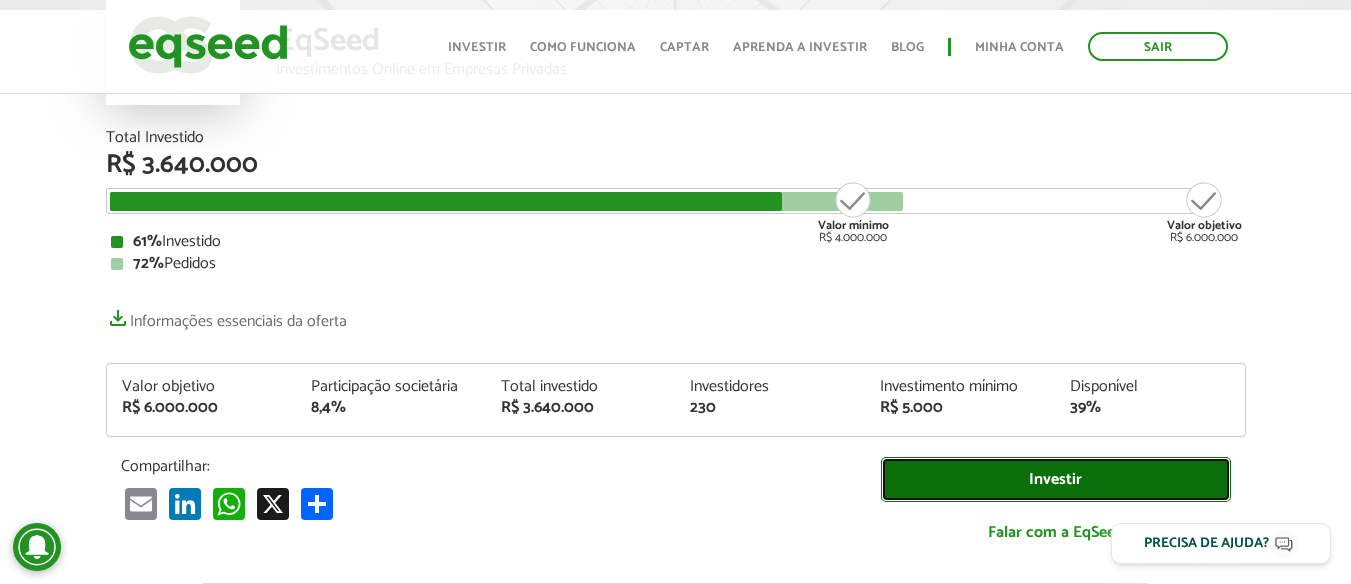 click on "Investir" at bounding box center [1056, 479] 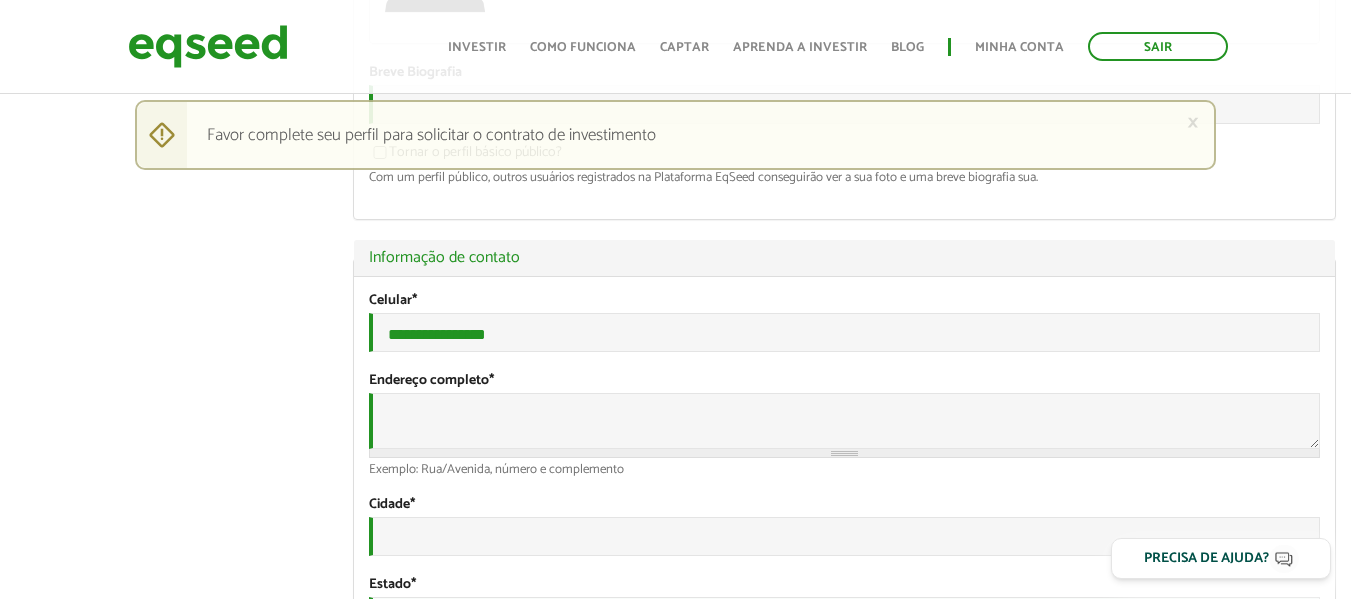 scroll, scrollTop: 400, scrollLeft: 0, axis: vertical 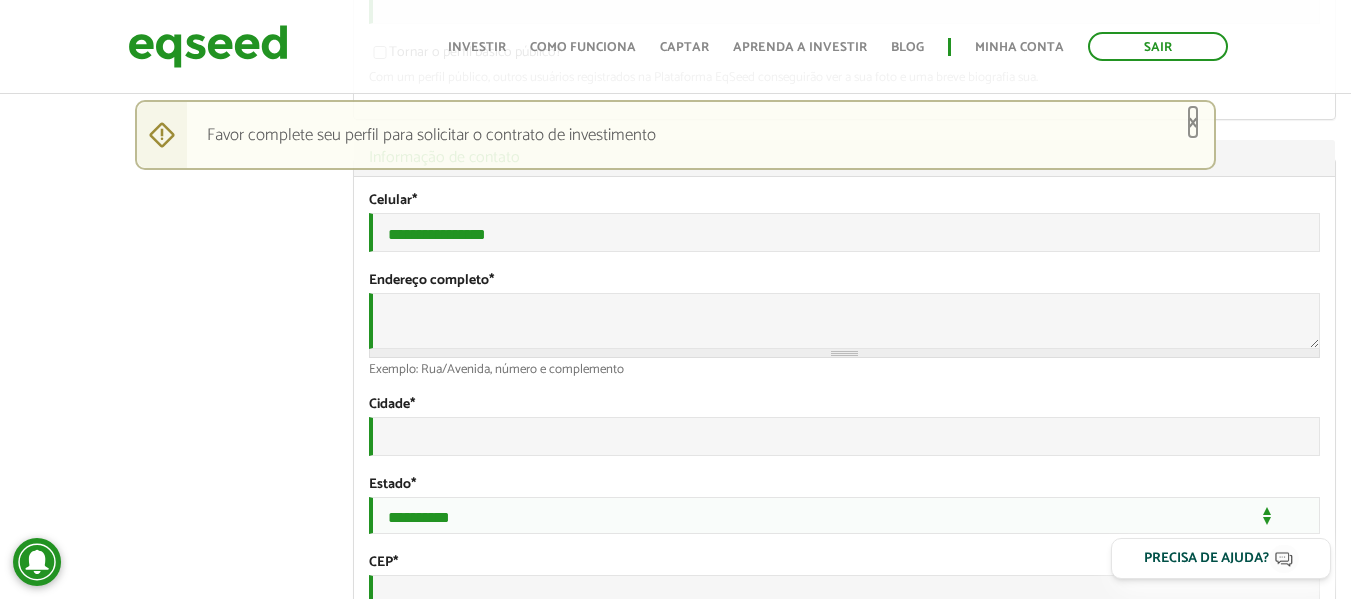 click on "×" at bounding box center [1193, 122] 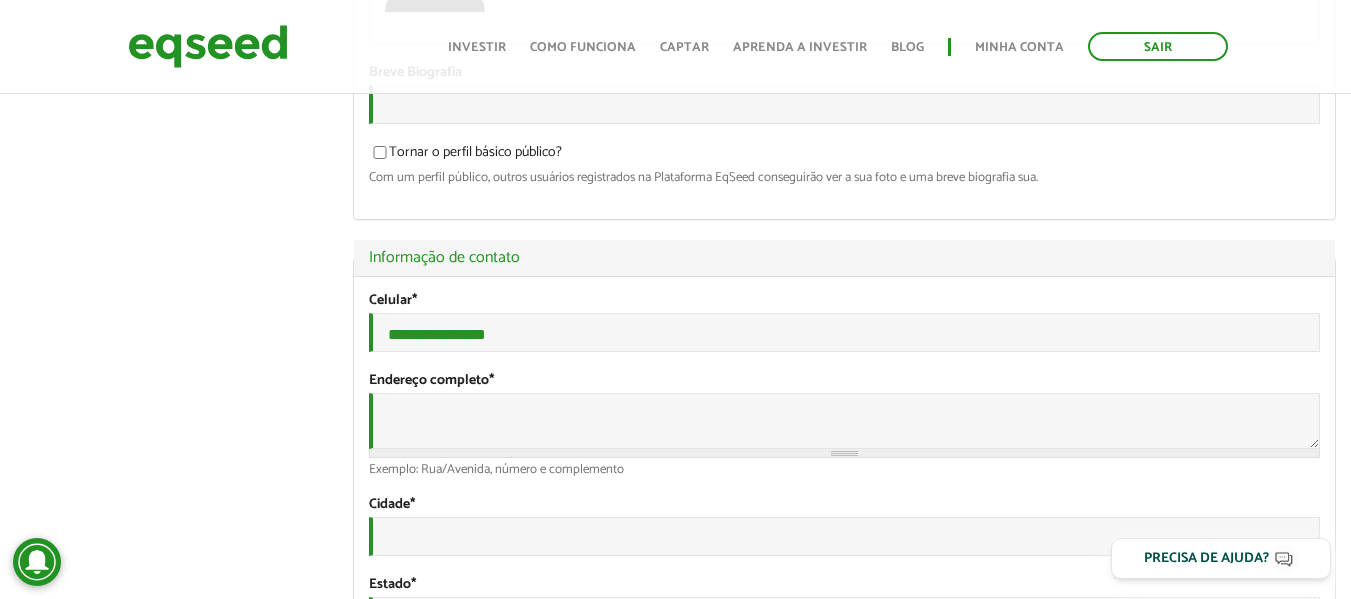 scroll, scrollTop: 200, scrollLeft: 0, axis: vertical 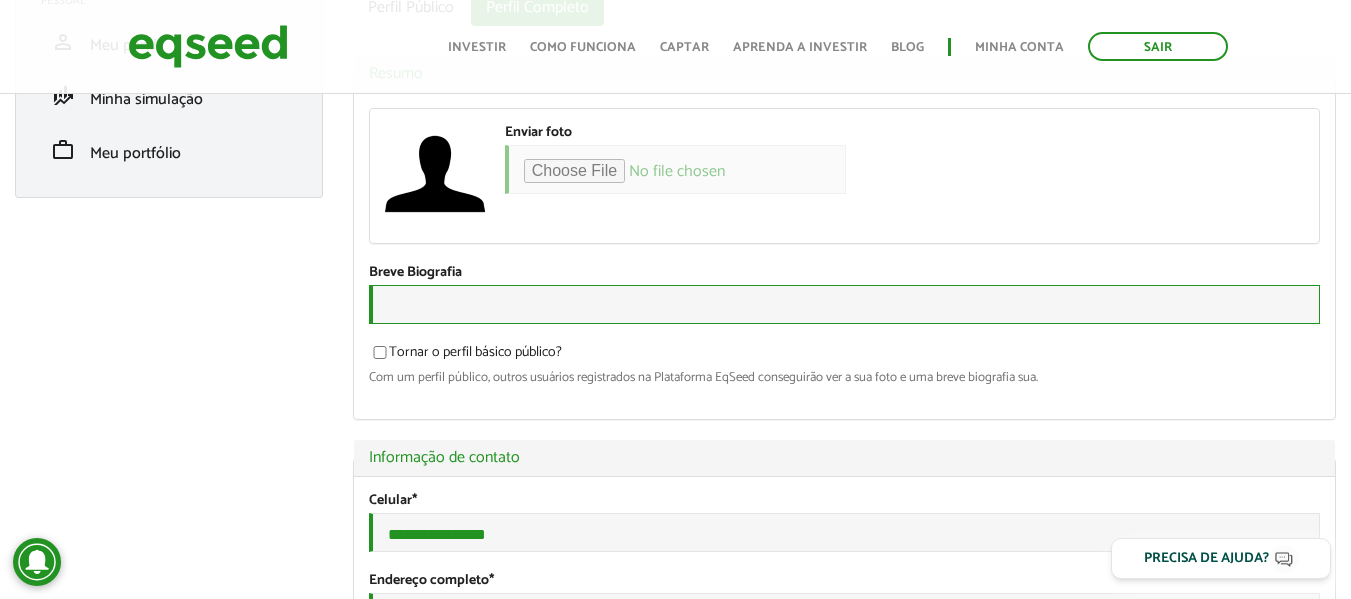 click on "Breve Biografia" at bounding box center (844, 304) 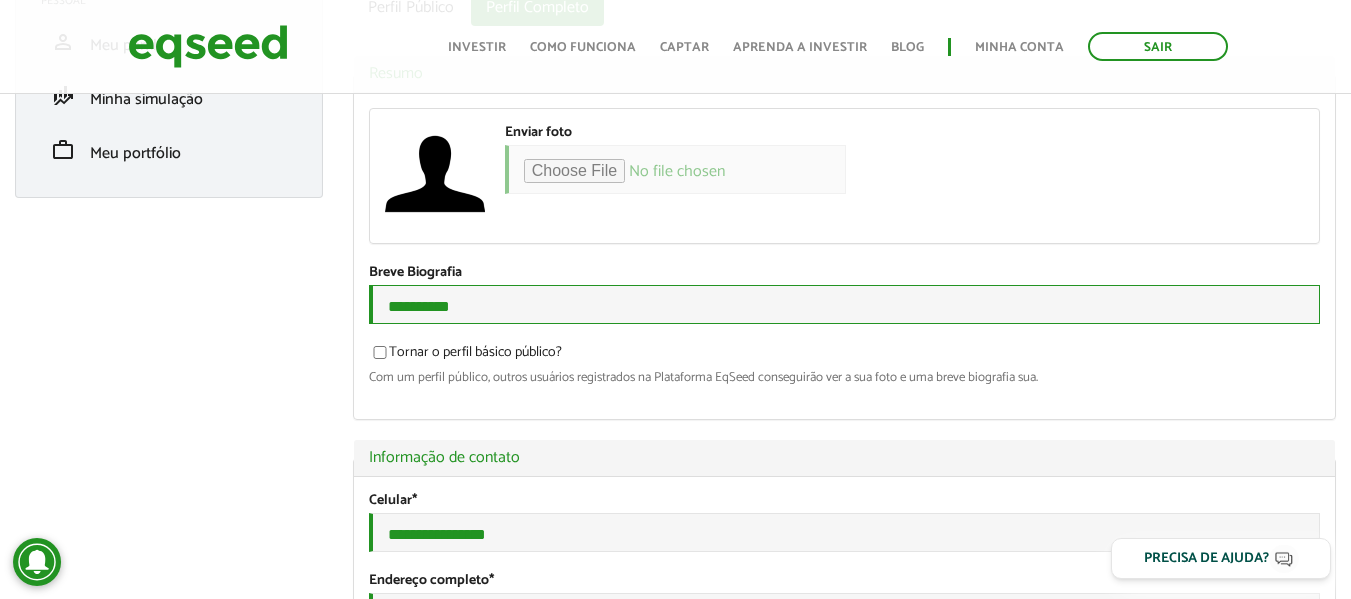 type on "**********" 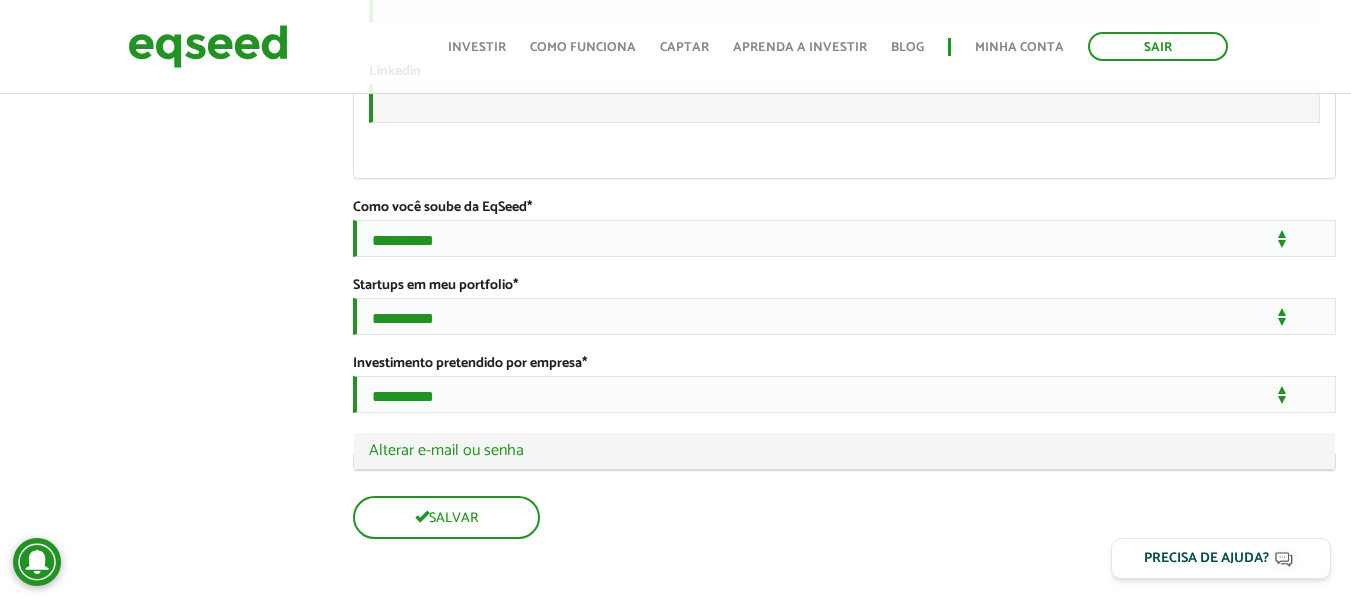 scroll, scrollTop: 3600, scrollLeft: 0, axis: vertical 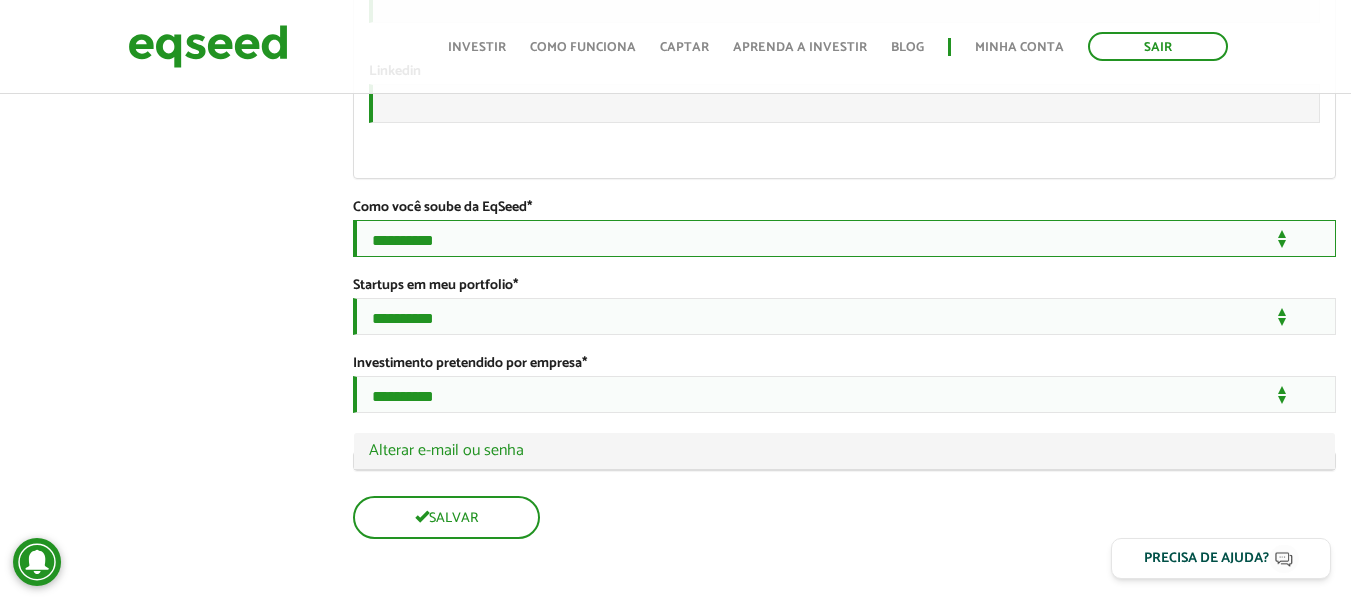 click on "**********" at bounding box center [844, 238] 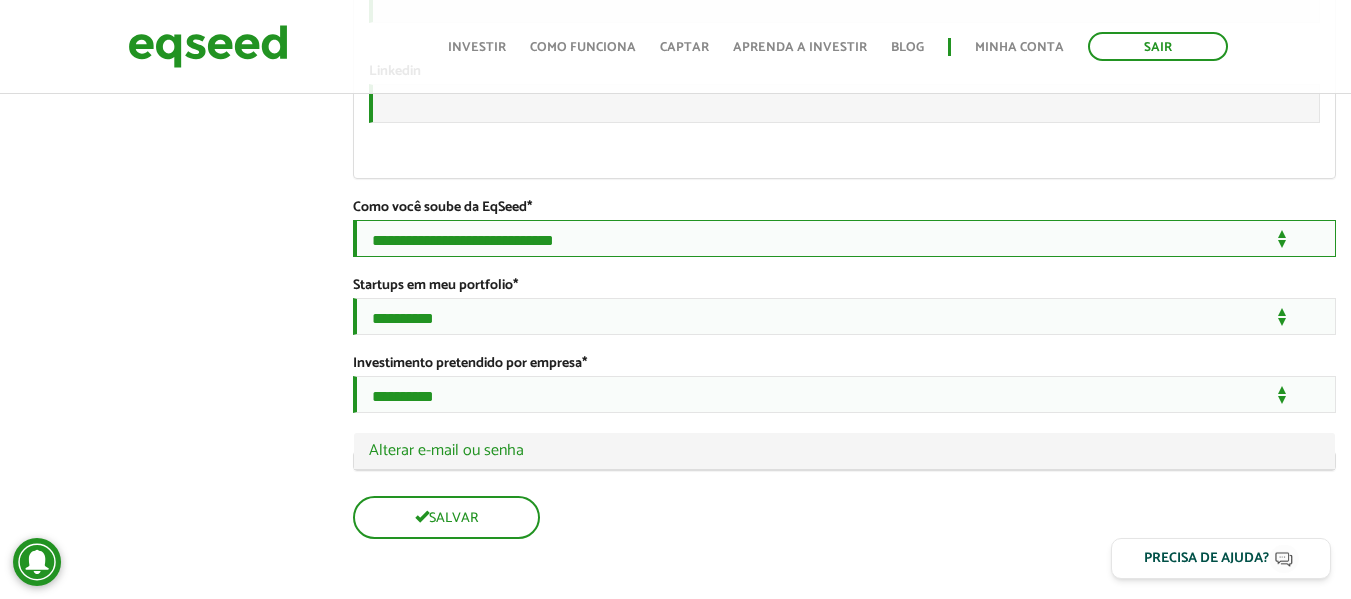 click on "**********" at bounding box center (844, 238) 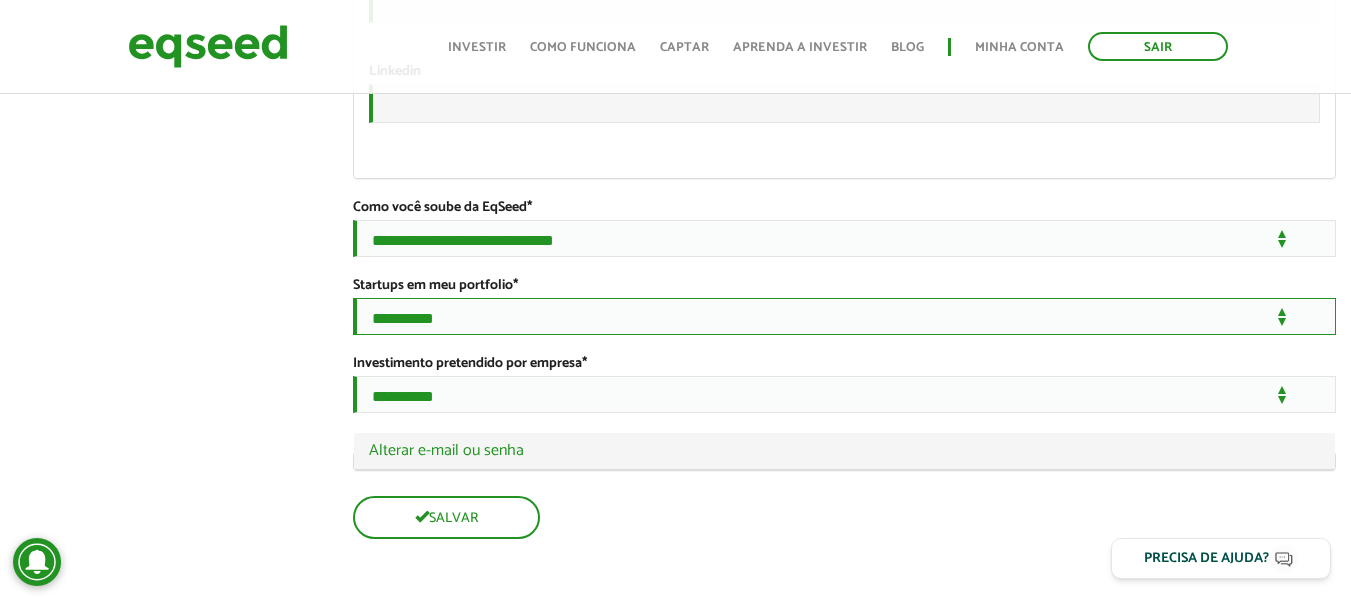click on "**********" at bounding box center (844, 316) 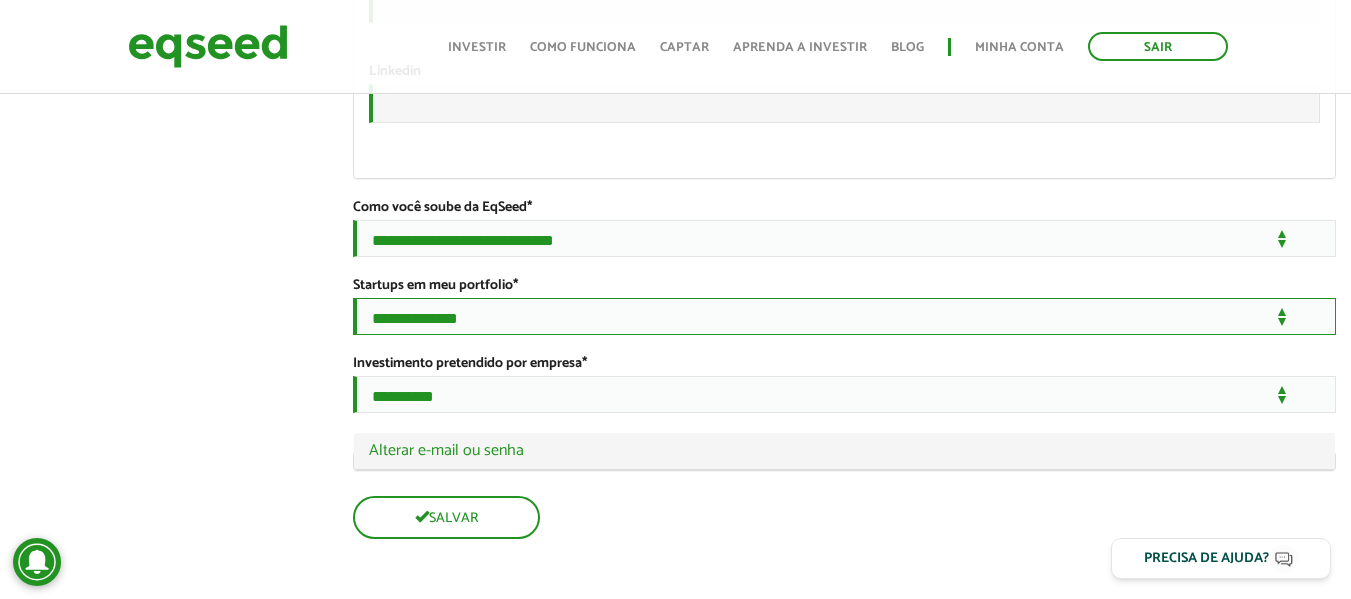 click on "**********" at bounding box center [844, 316] 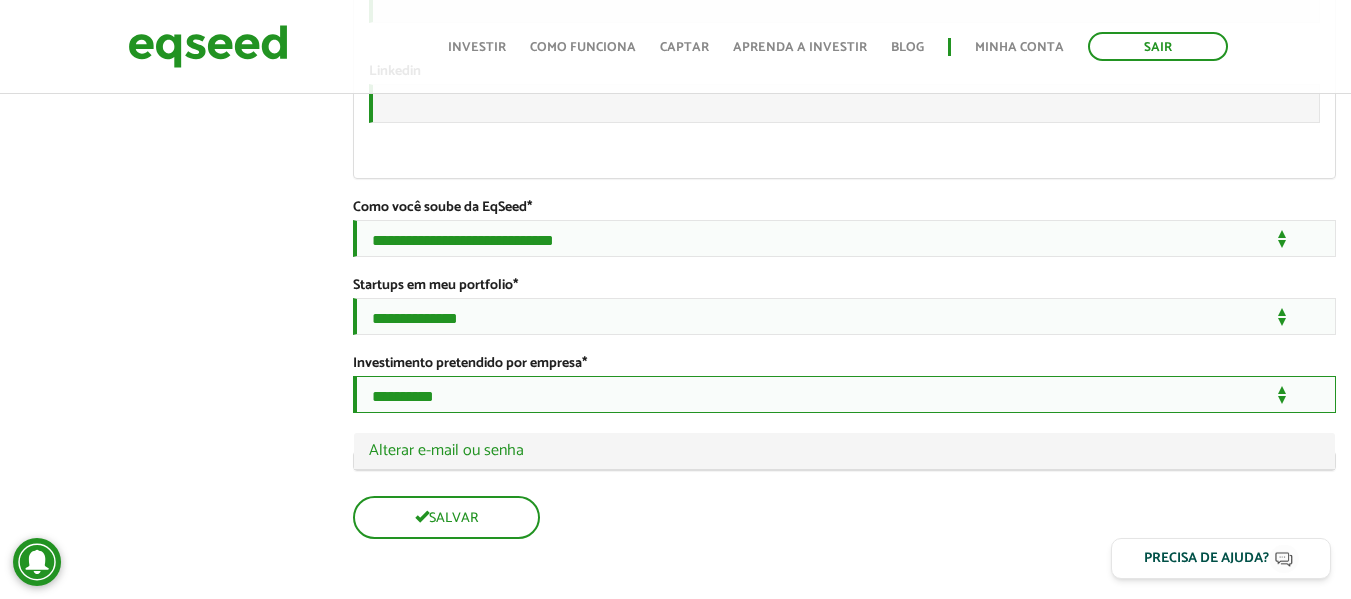 click on "**********" at bounding box center (844, 394) 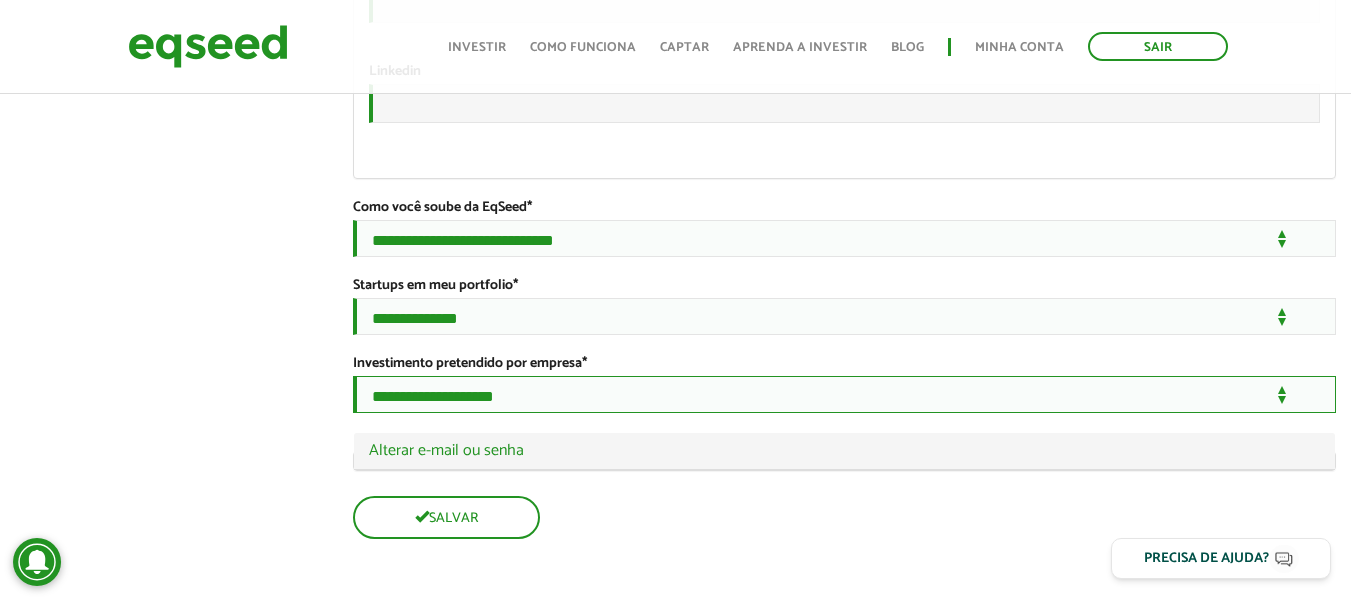 click on "**********" at bounding box center [844, 394] 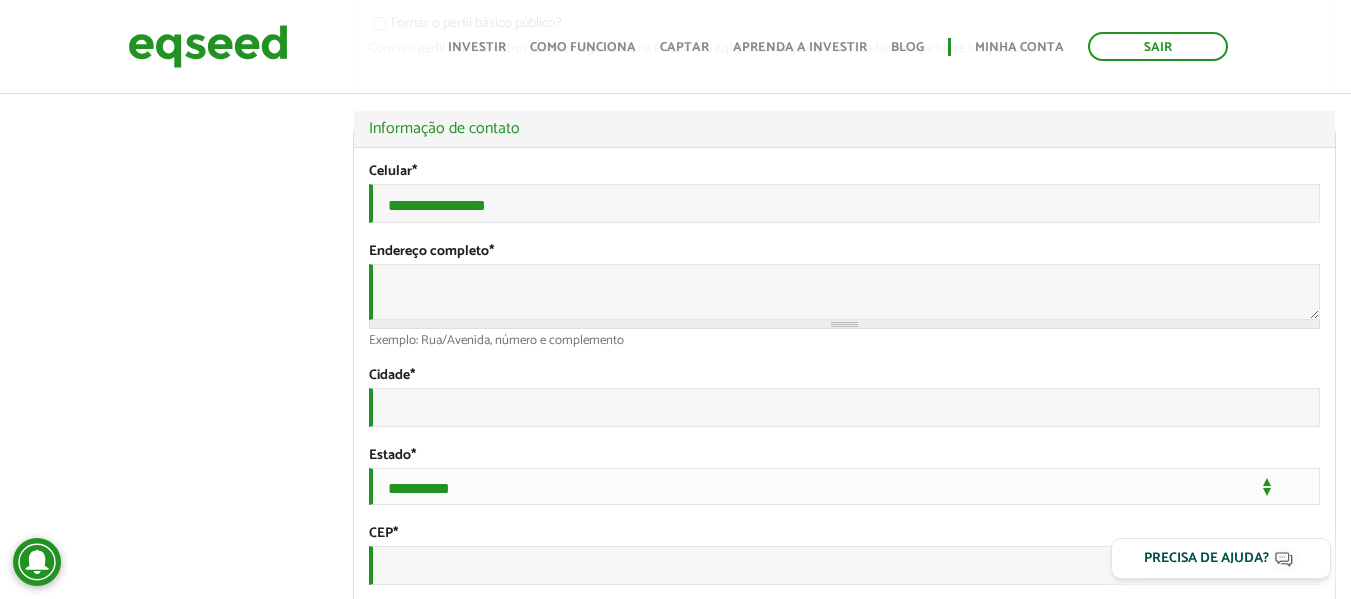 scroll, scrollTop: 600, scrollLeft: 0, axis: vertical 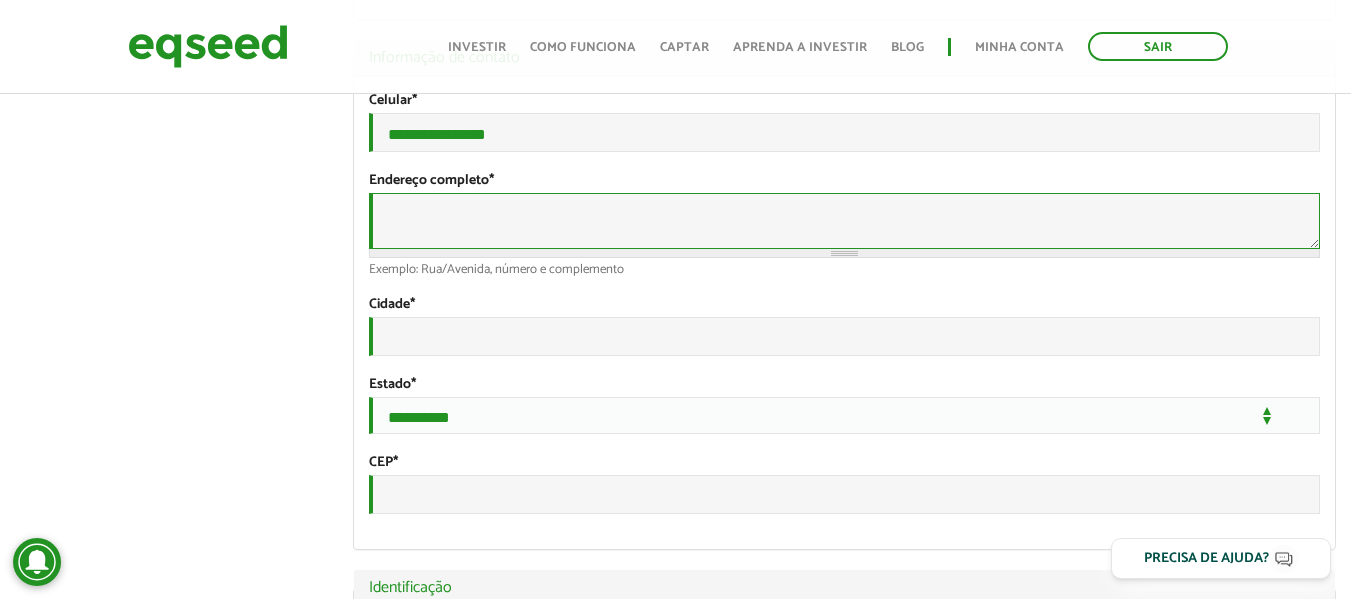 click on "Endereço completo  *" at bounding box center (844, 221) 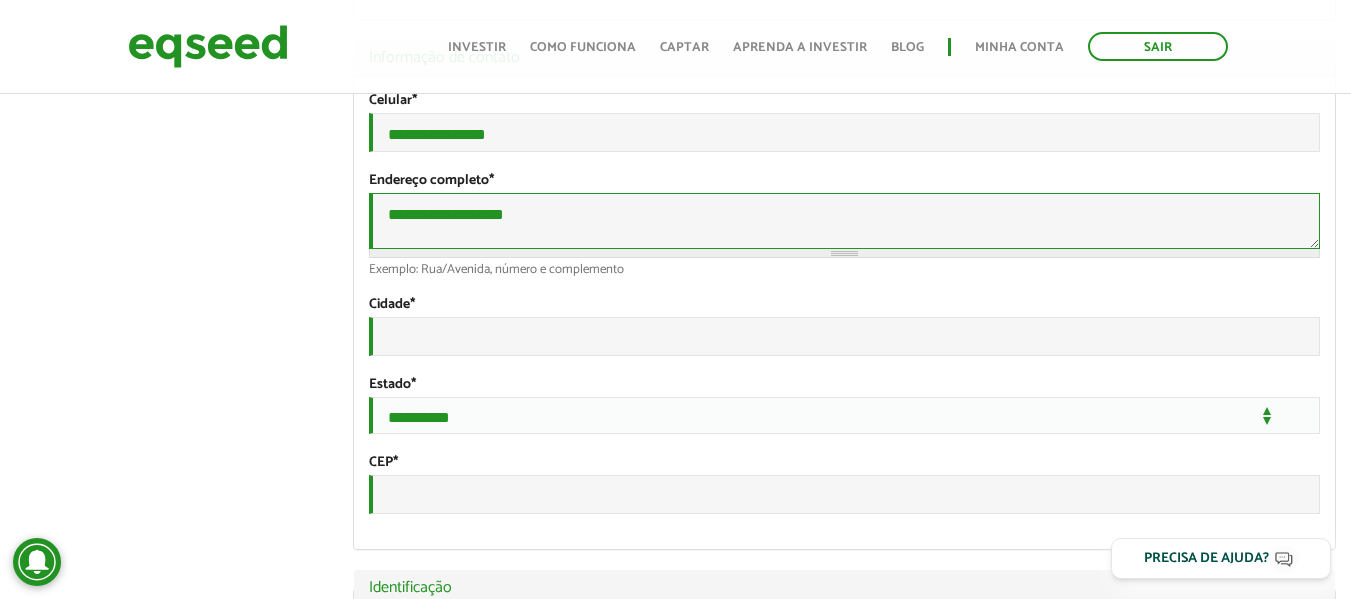 paste on "*********" 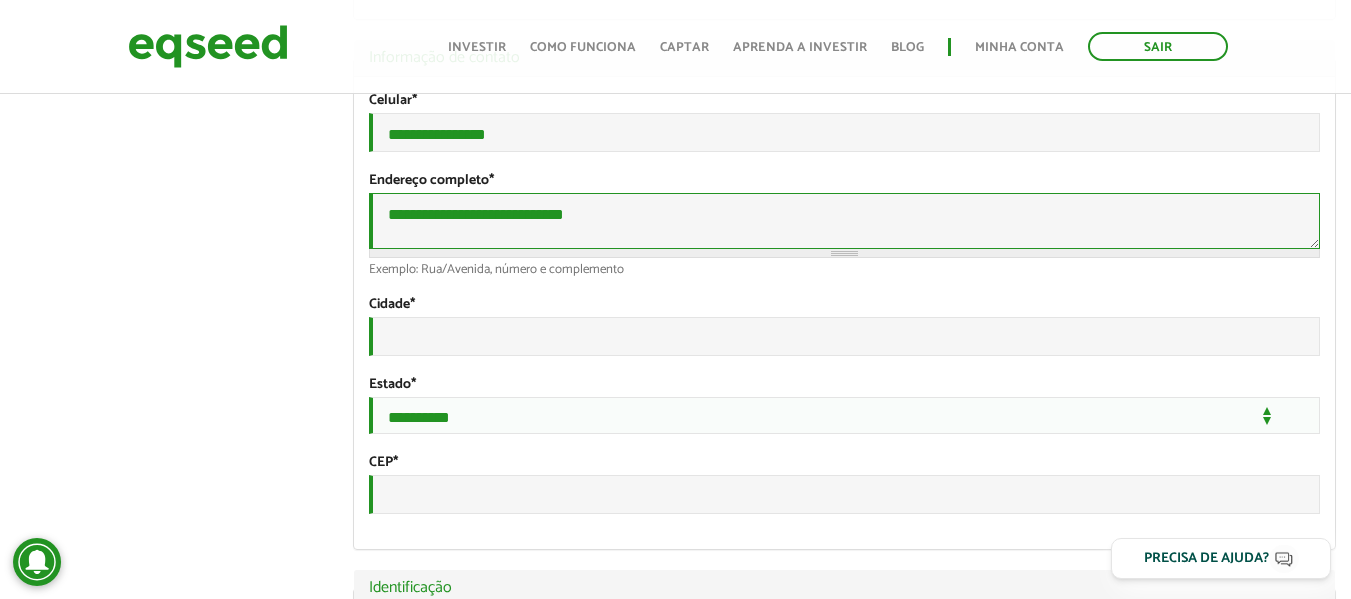 paste on "***" 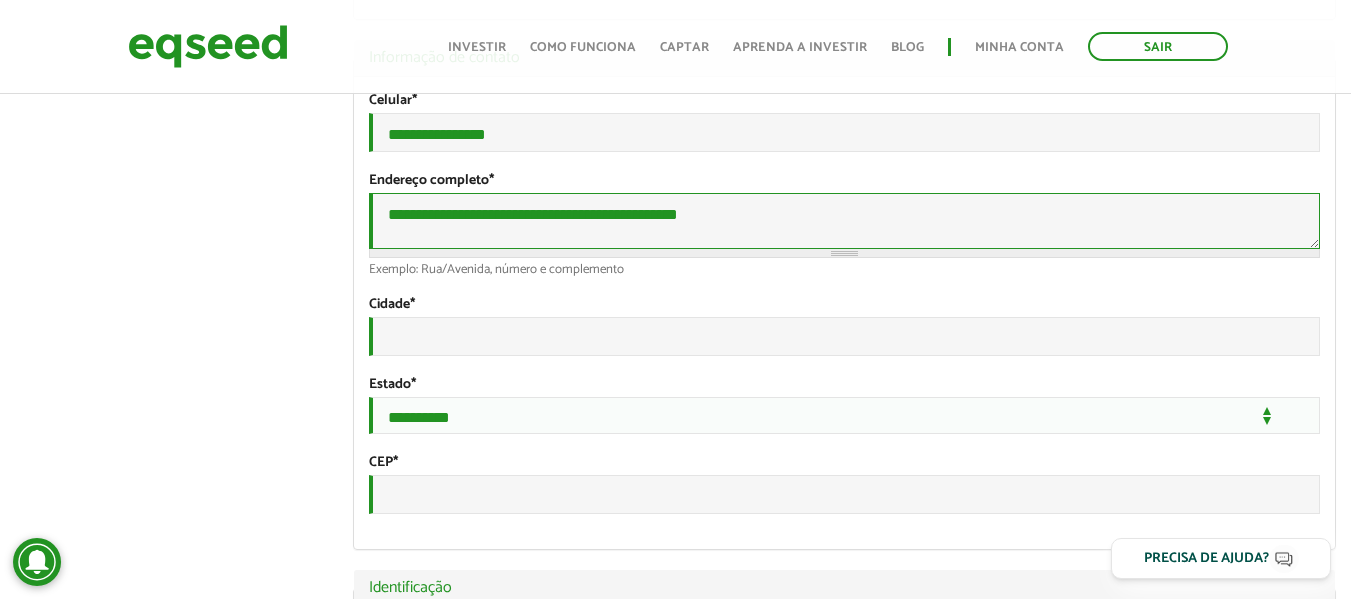 paste on "**********" 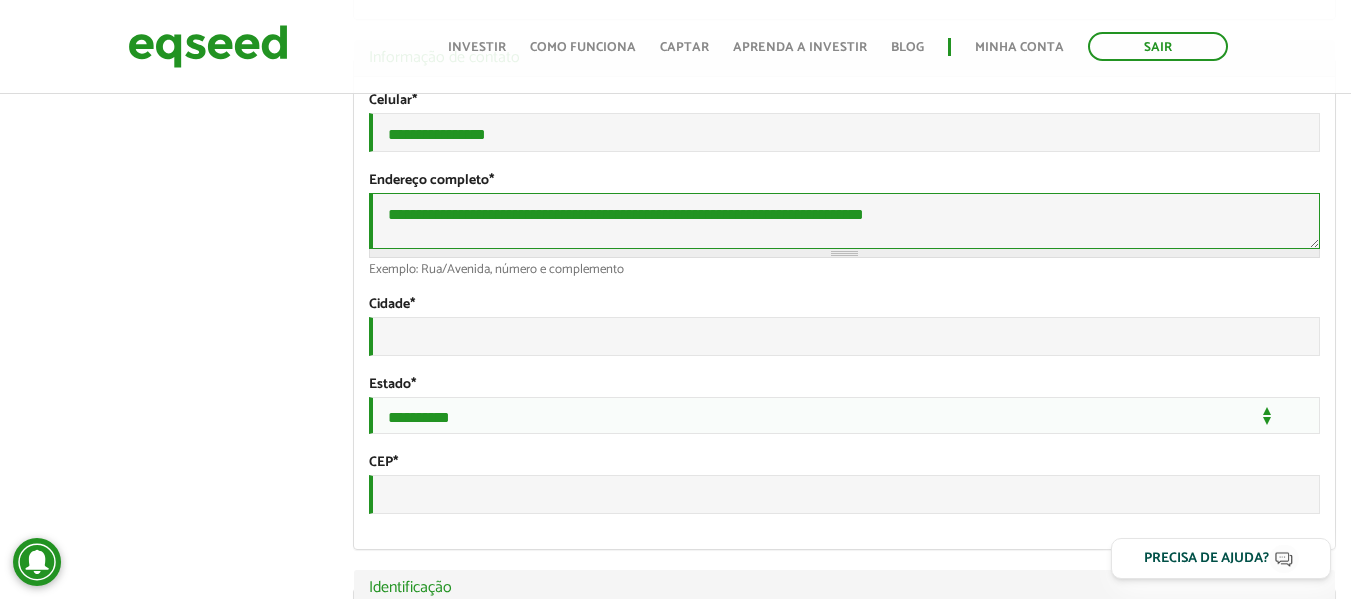 type on "**********" 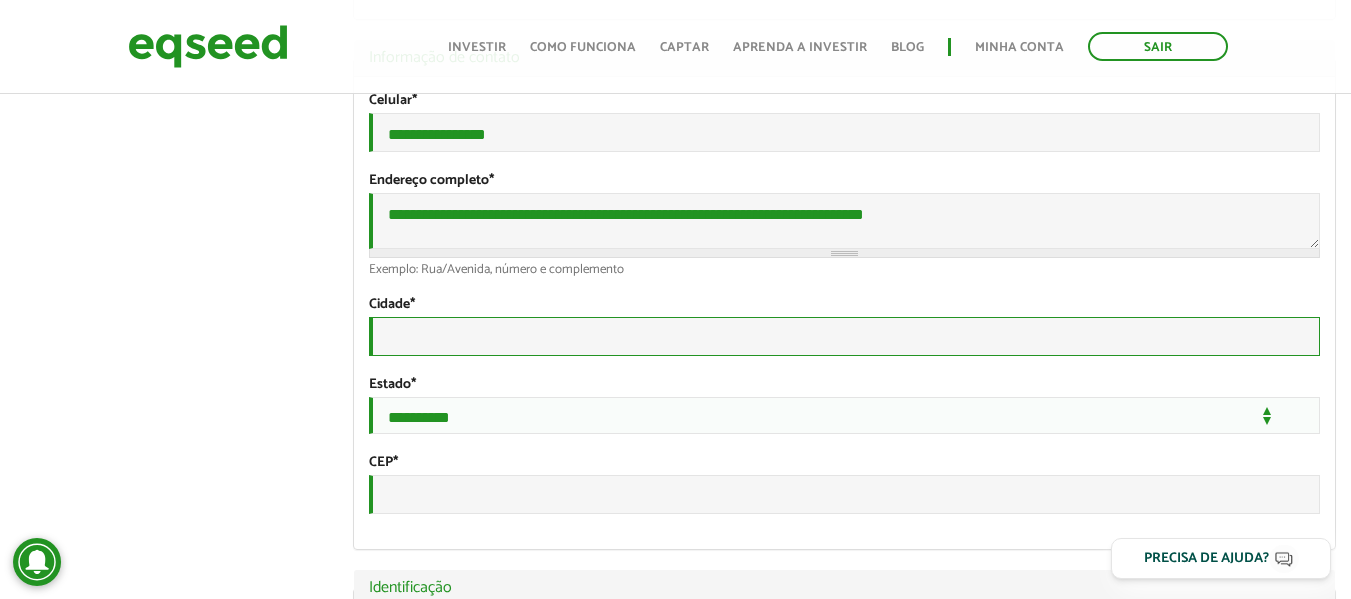 click on "Cidade  *" at bounding box center (844, 336) 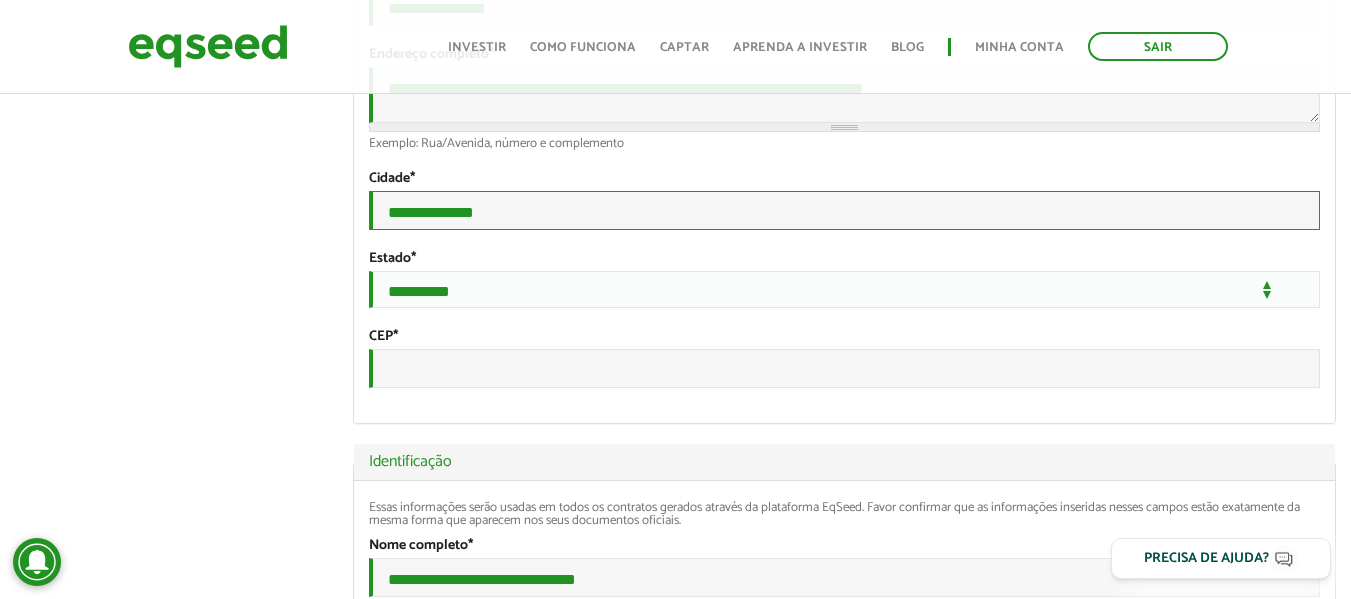 scroll, scrollTop: 800, scrollLeft: 0, axis: vertical 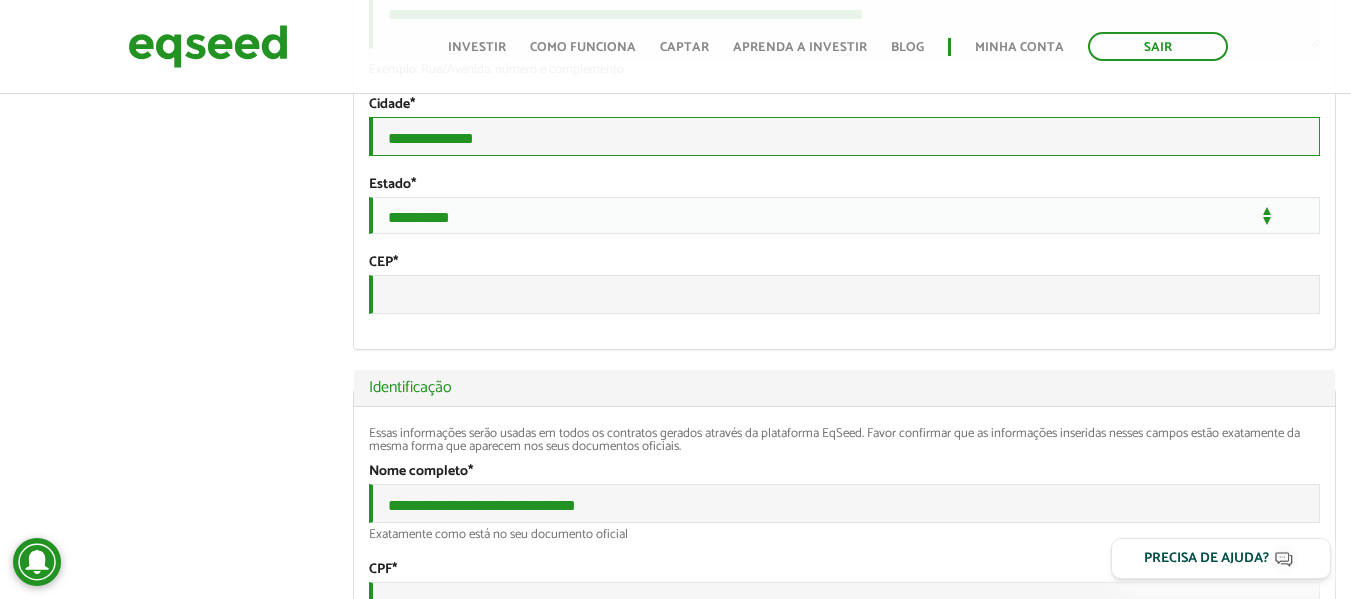 type on "**********" 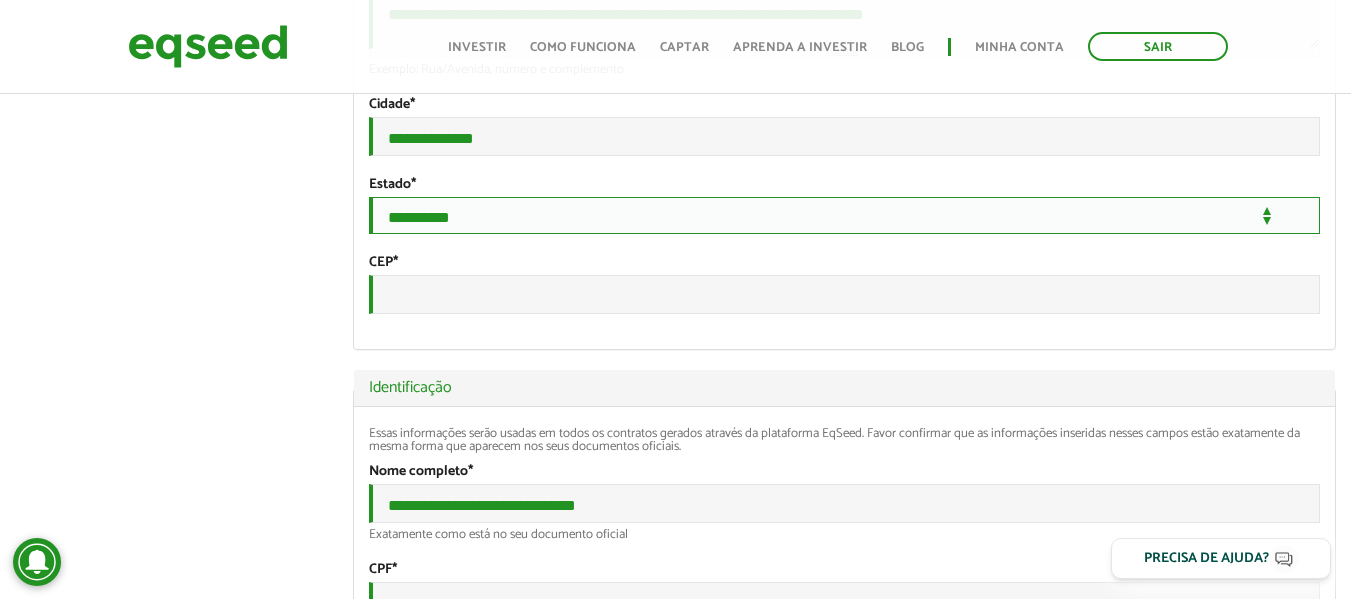 click on "**********" at bounding box center (844, 215) 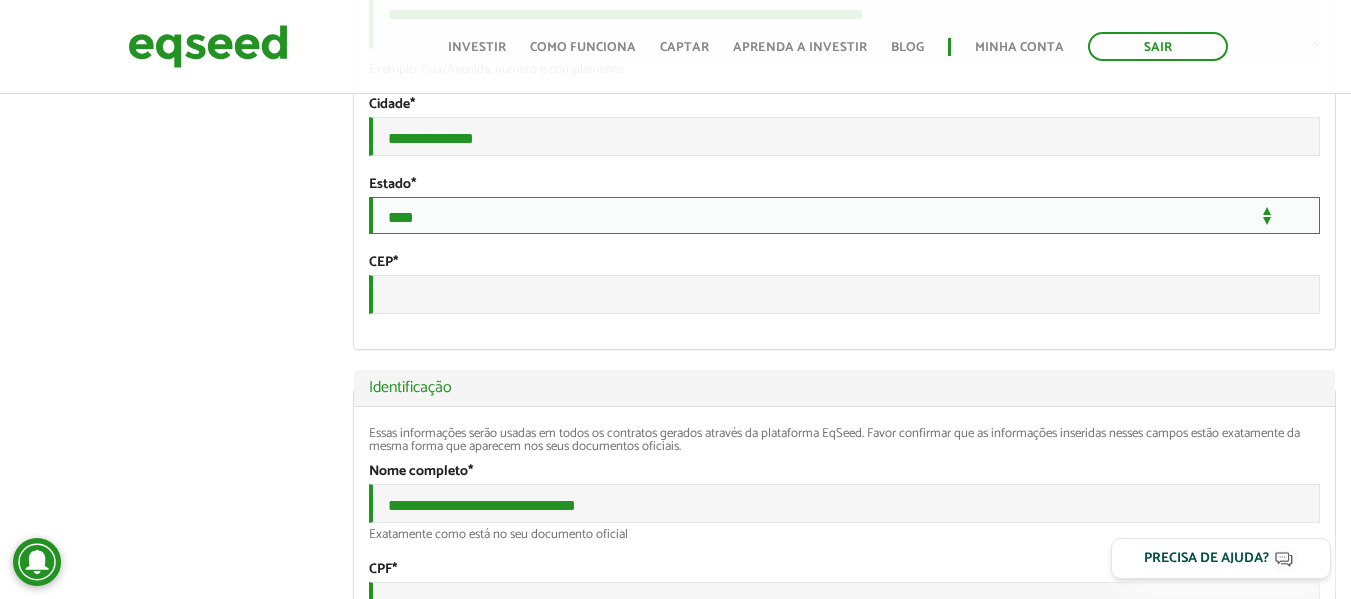 click on "**********" at bounding box center [844, 215] 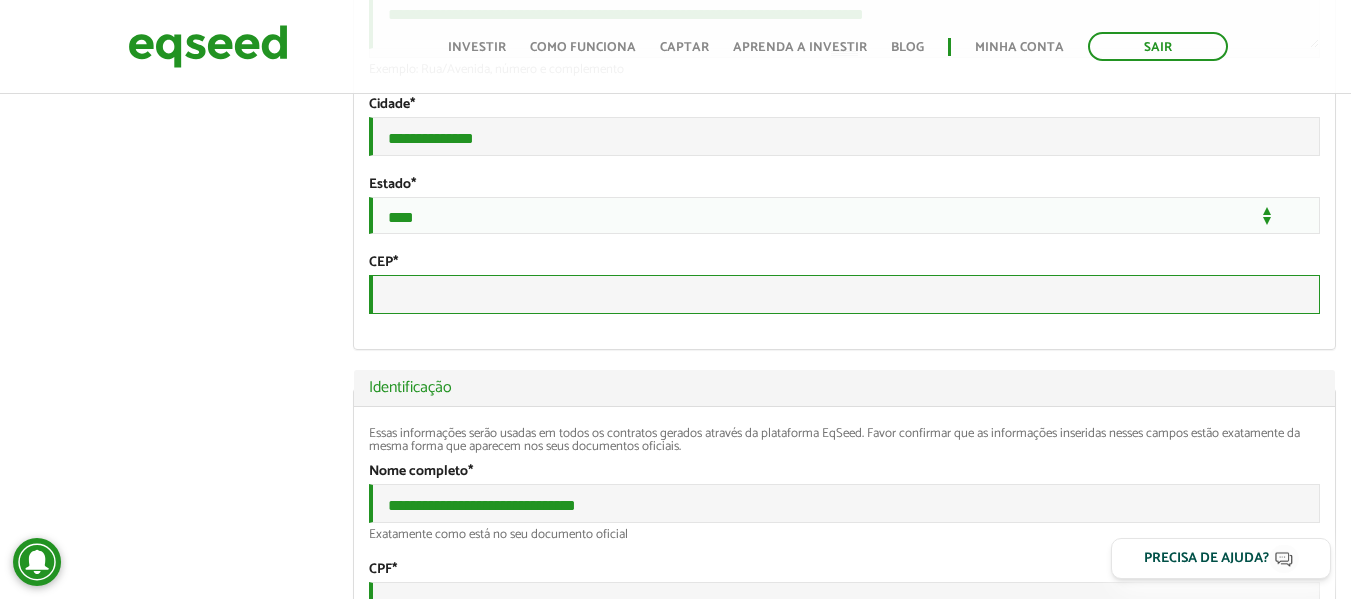 click on "CEP  *" at bounding box center [844, 294] 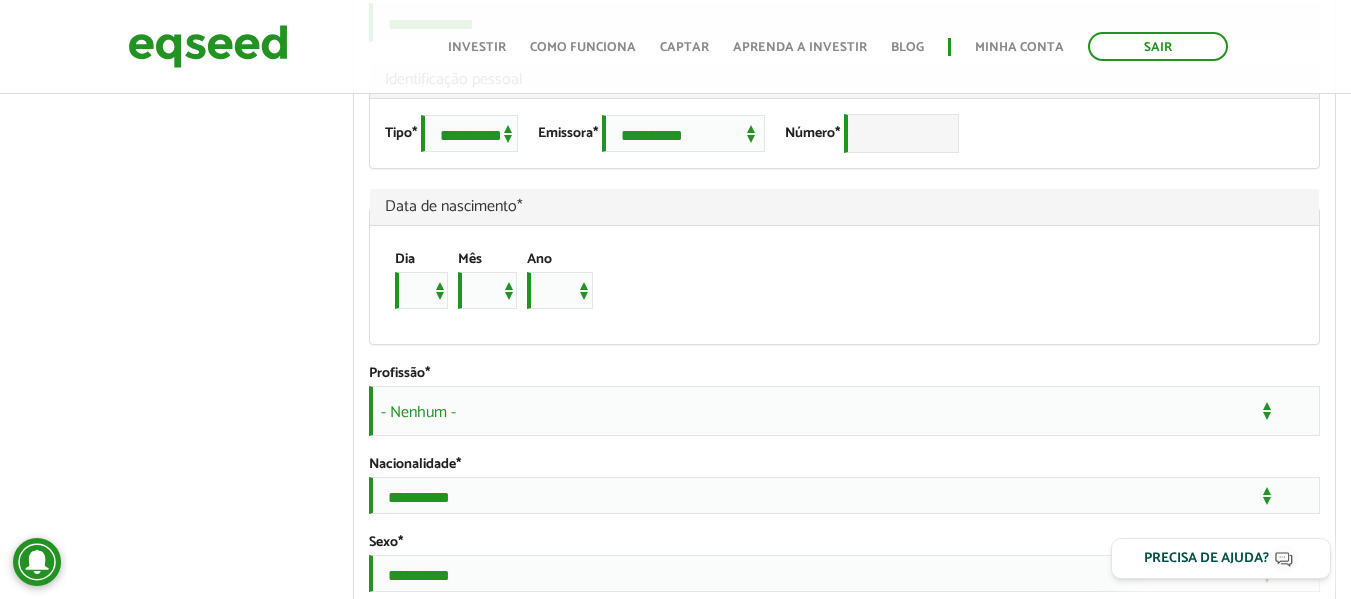 scroll, scrollTop: 1400, scrollLeft: 0, axis: vertical 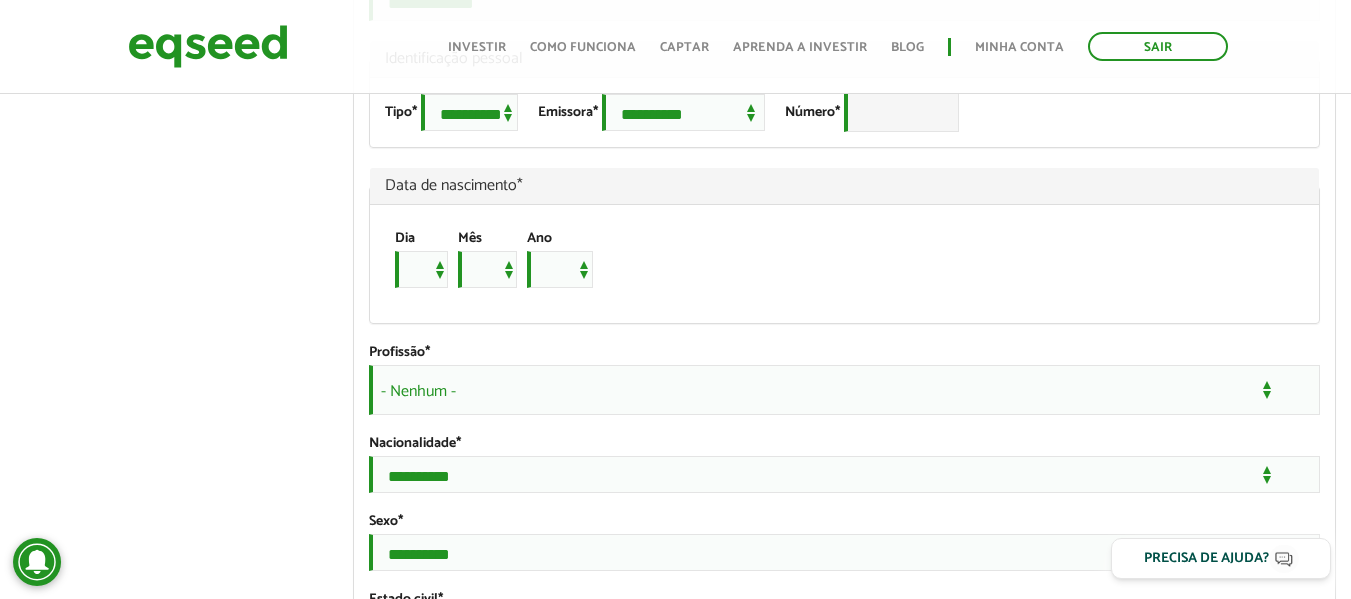 type on "*********" 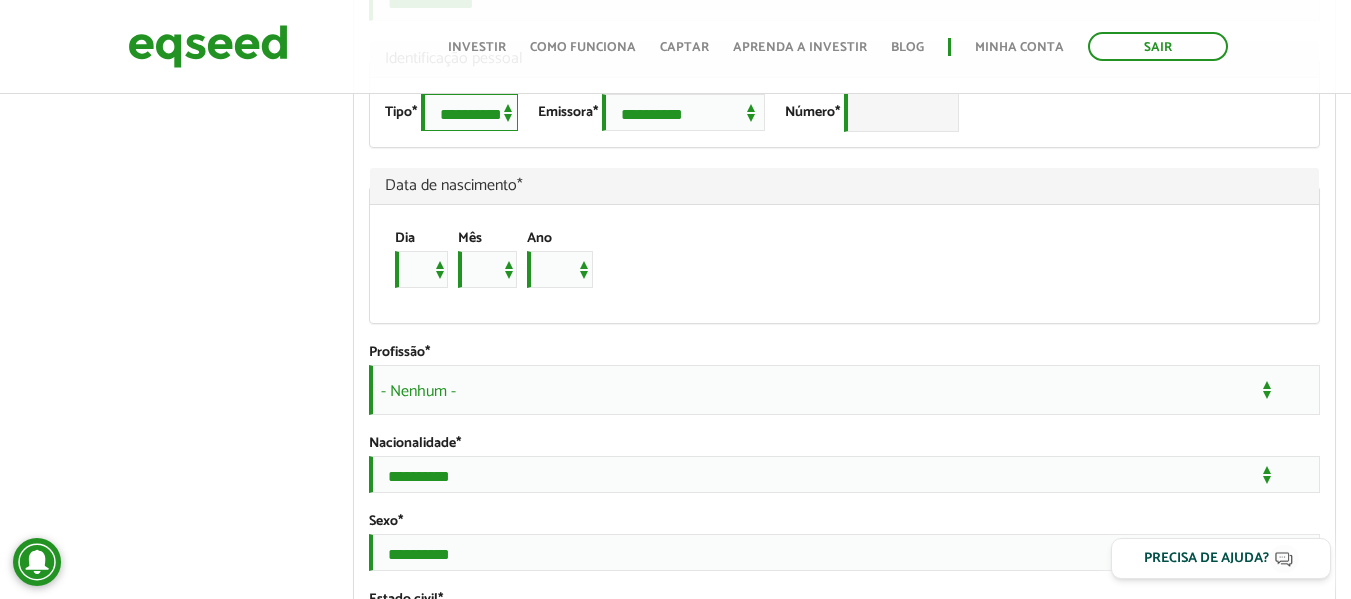 click on "**********" at bounding box center [469, 112] 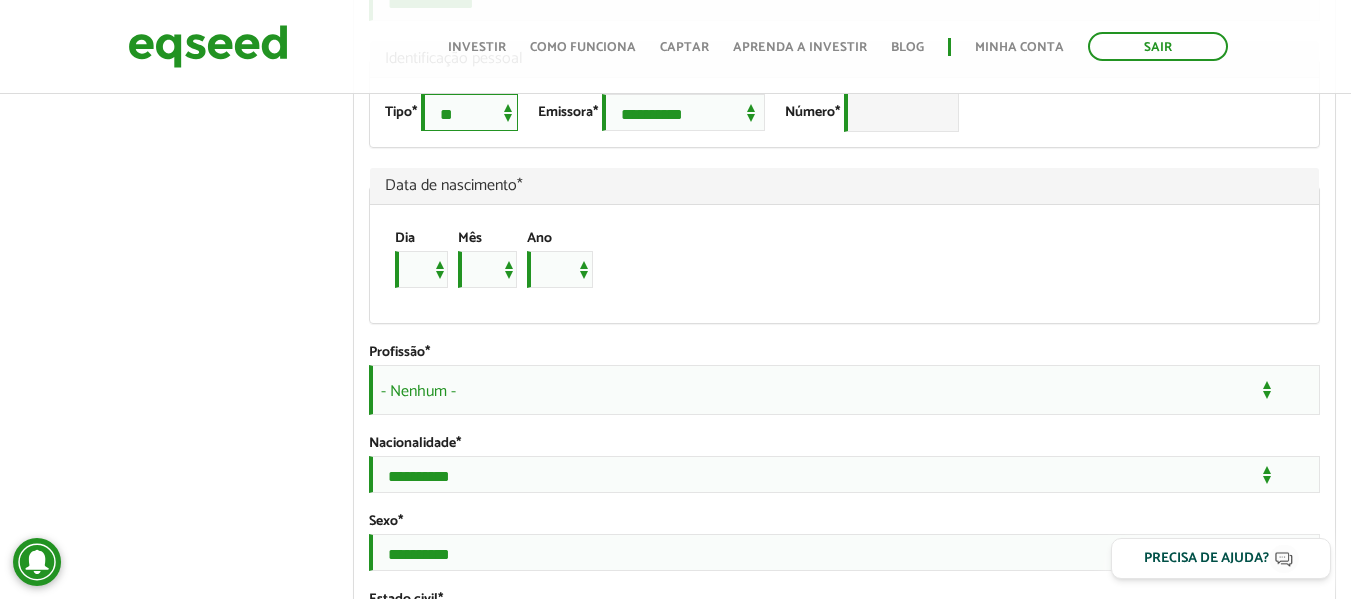 click on "**********" at bounding box center (469, 112) 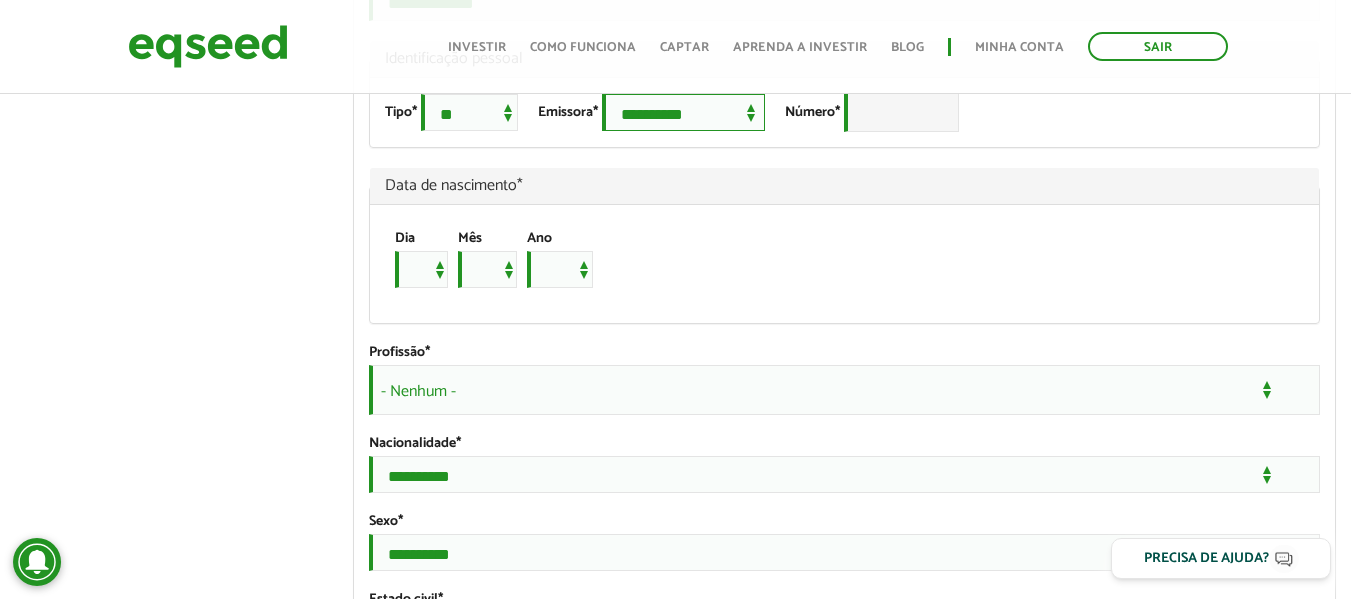 click on "**********" at bounding box center (683, 112) 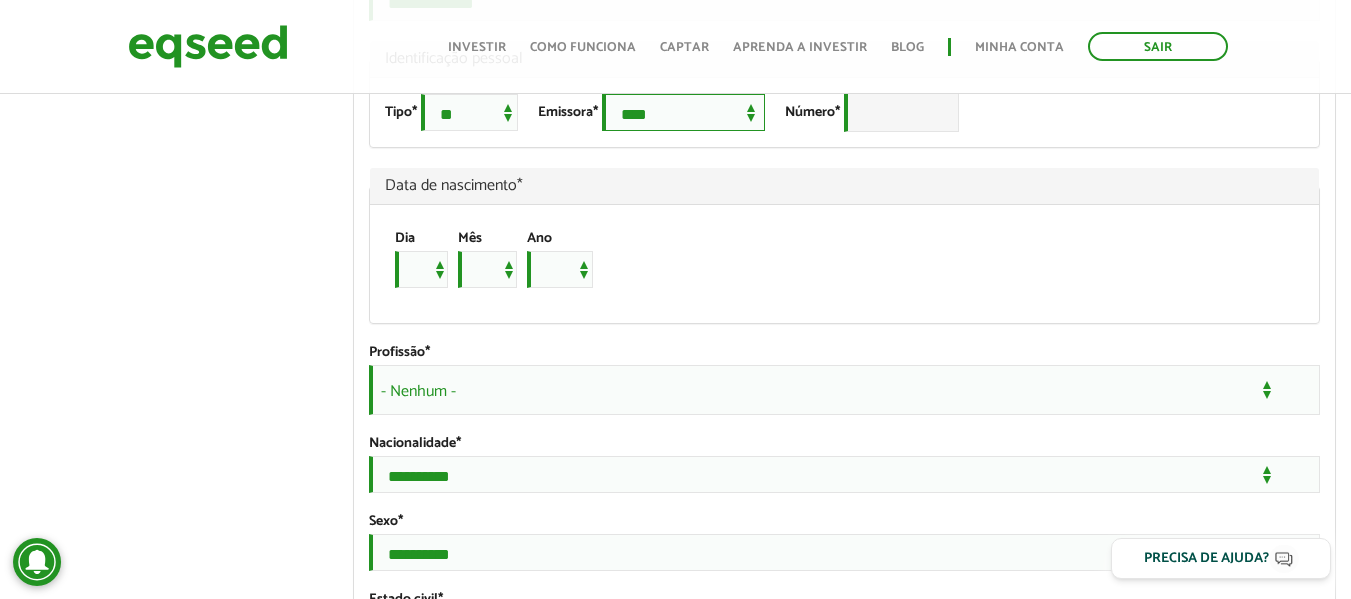 click on "**********" at bounding box center (683, 112) 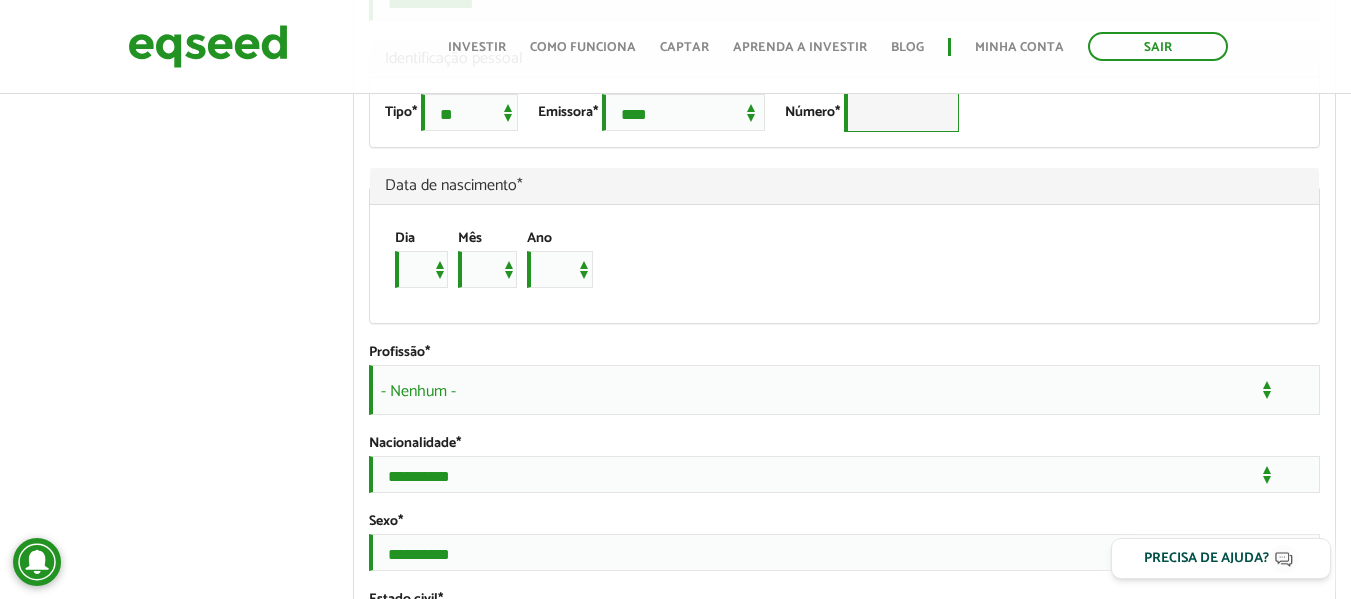 click on "Número  *" at bounding box center [901, 112] 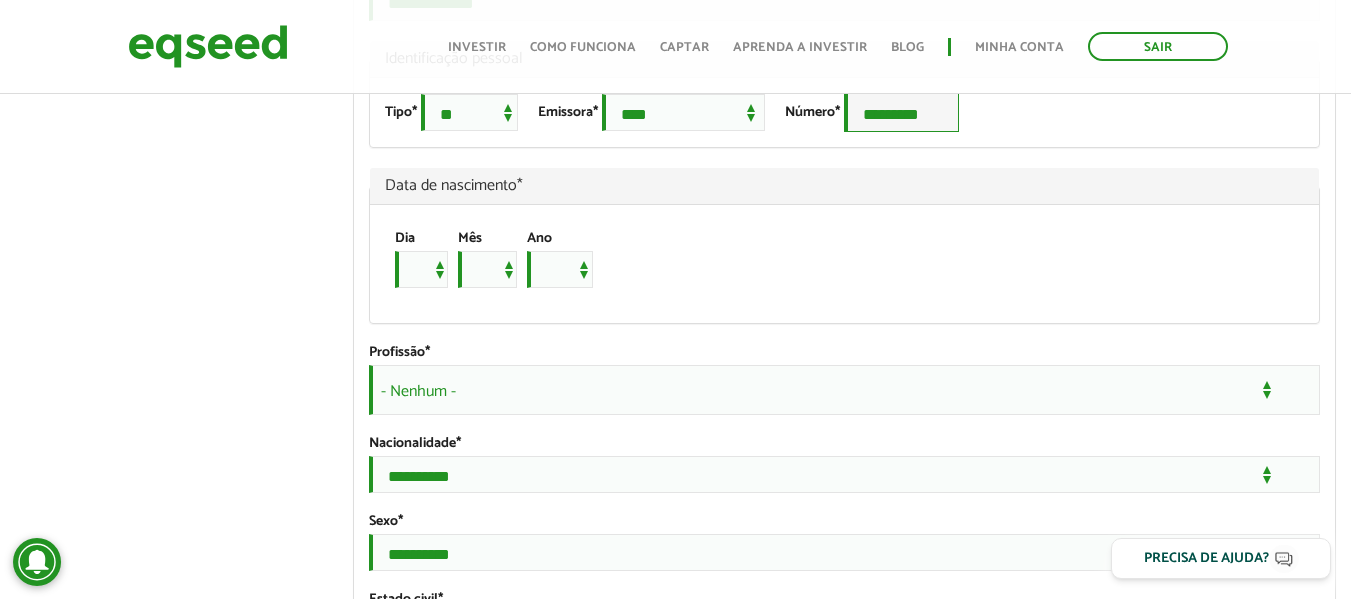 type on "*********" 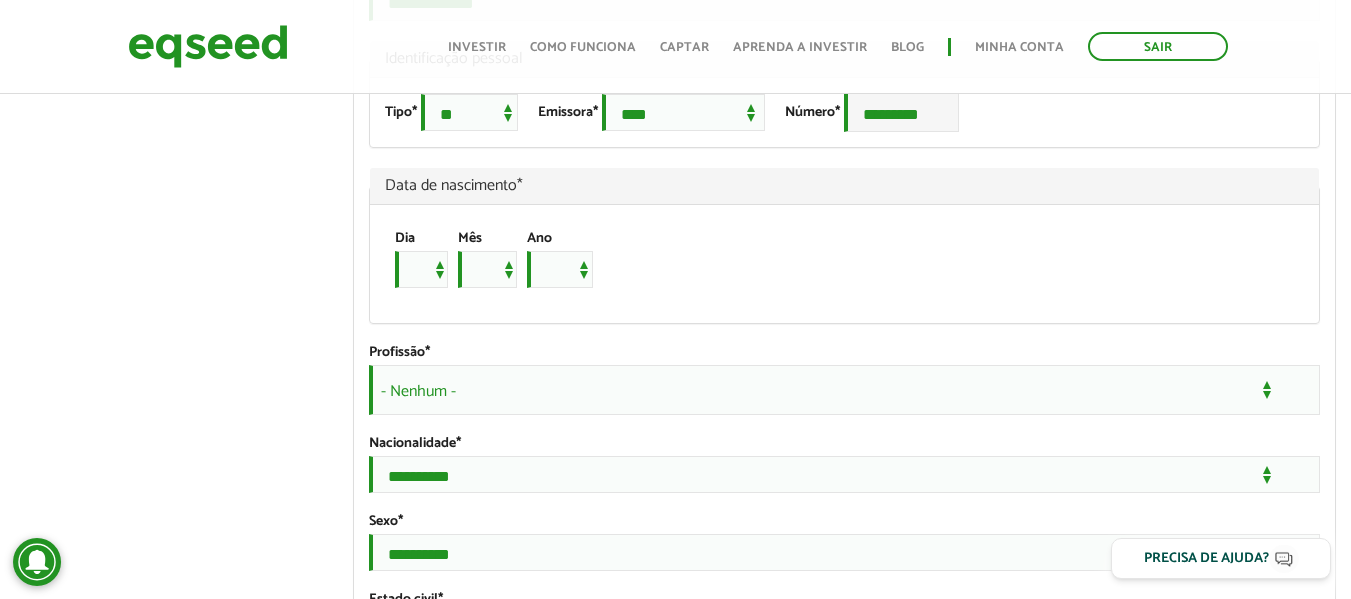 click on "Dia
* * * * * * * * * ** ** ** ** ** ** ** ** ** ** ** ** ** ** ** ** ** ** ** ** ** **   Mês
*** *** *** *** *** *** *** *** *** *** *** ***   Ano
**** **** **** **** **** **** **** **** **** **** **** **** **** **** **** **** **** **** **** **** **** **** **** **** **** **** **** **** **** **** **** **** **** **** **** **** **** **** **** **** **** **** **** **** **** **** **** **** **** **** **** **** **** **** **** **** **** **** **** **** **** **** **** **** **** **** **** **** **** **** **** **** **** **** **** **** **** **** **** **** **** **** **** **** **** **** **** **** **** **** **** **** **** **** **** **** **** **** **** **** **** **** **** **** **** **** **** **** **** **** **** **** **** **** **** **** **** **** **** **** **** **** **** **** **** ****" at bounding box center [835, 264] 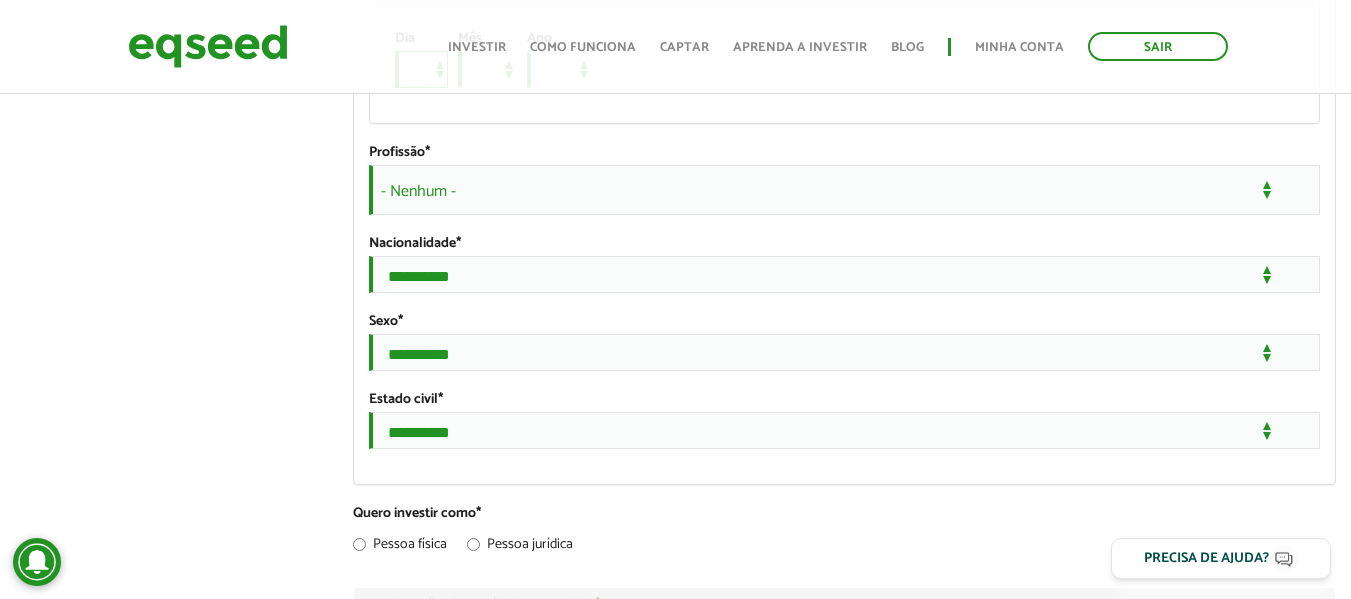 click on "* * * * * * * * * ** ** ** ** ** ** ** ** ** ** ** ** ** ** ** ** ** ** ** ** ** **" at bounding box center [421, 69] 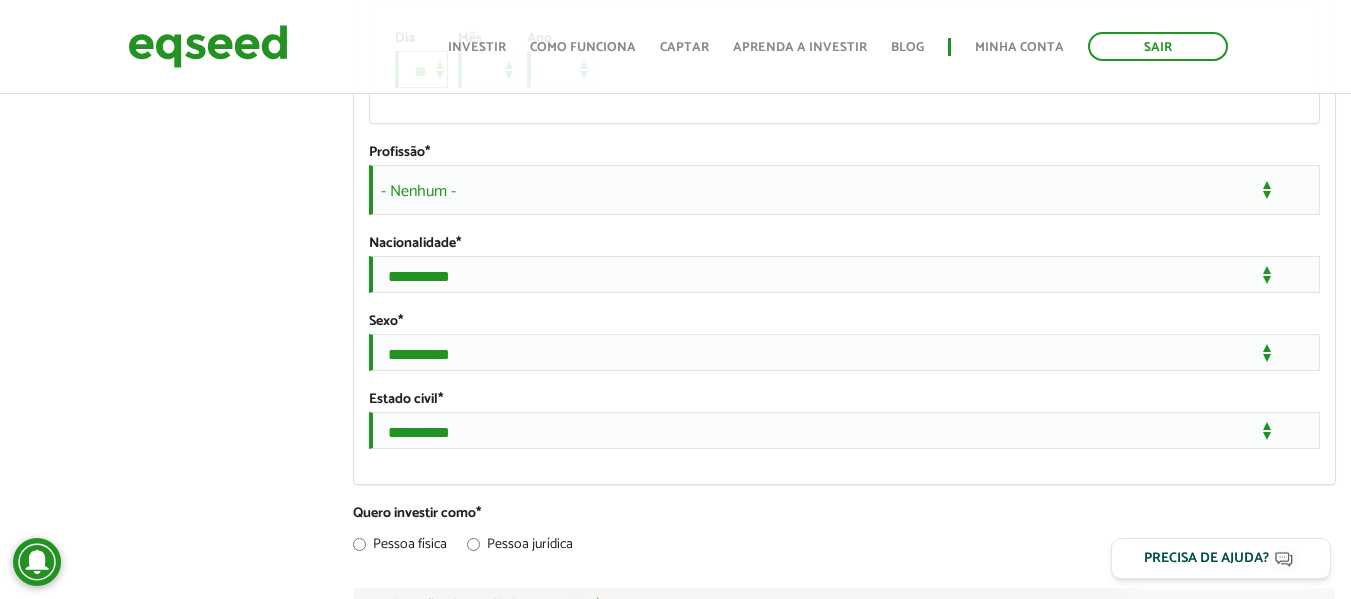 click on "* * * * * * * * * ** ** ** ** ** ** ** ** ** ** ** ** ** ** ** ** ** ** ** ** ** **" at bounding box center (421, 69) 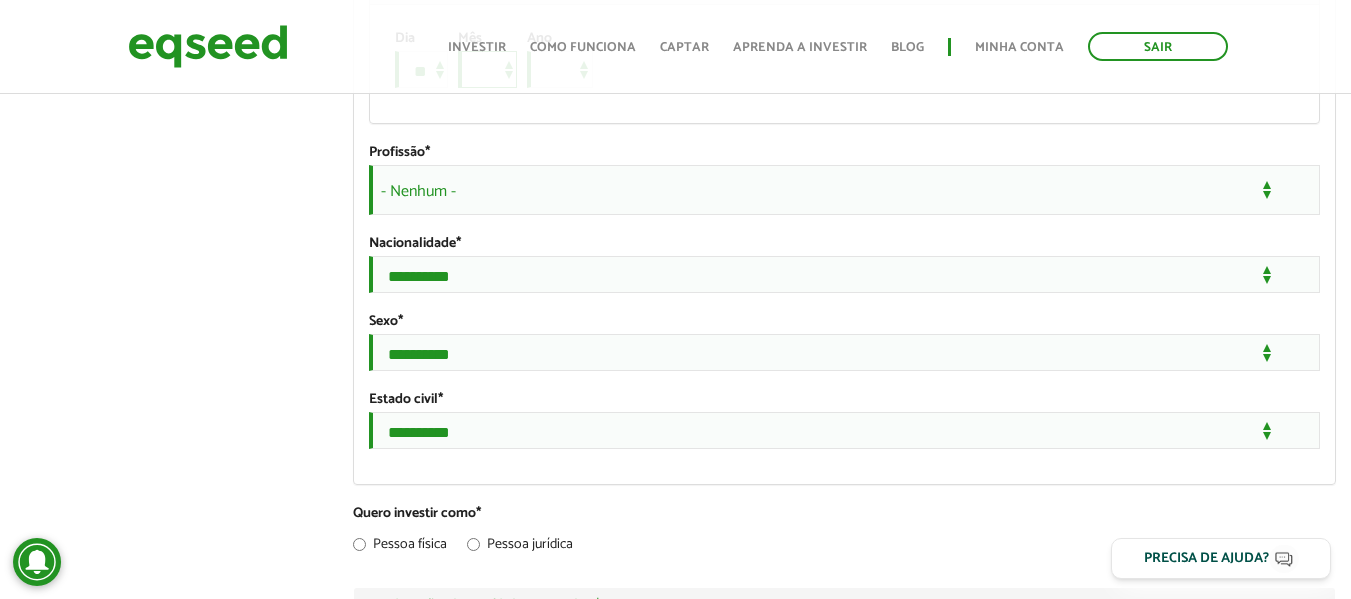 click on "*** *** *** *** *** *** *** *** *** *** *** ***" at bounding box center [487, 69] 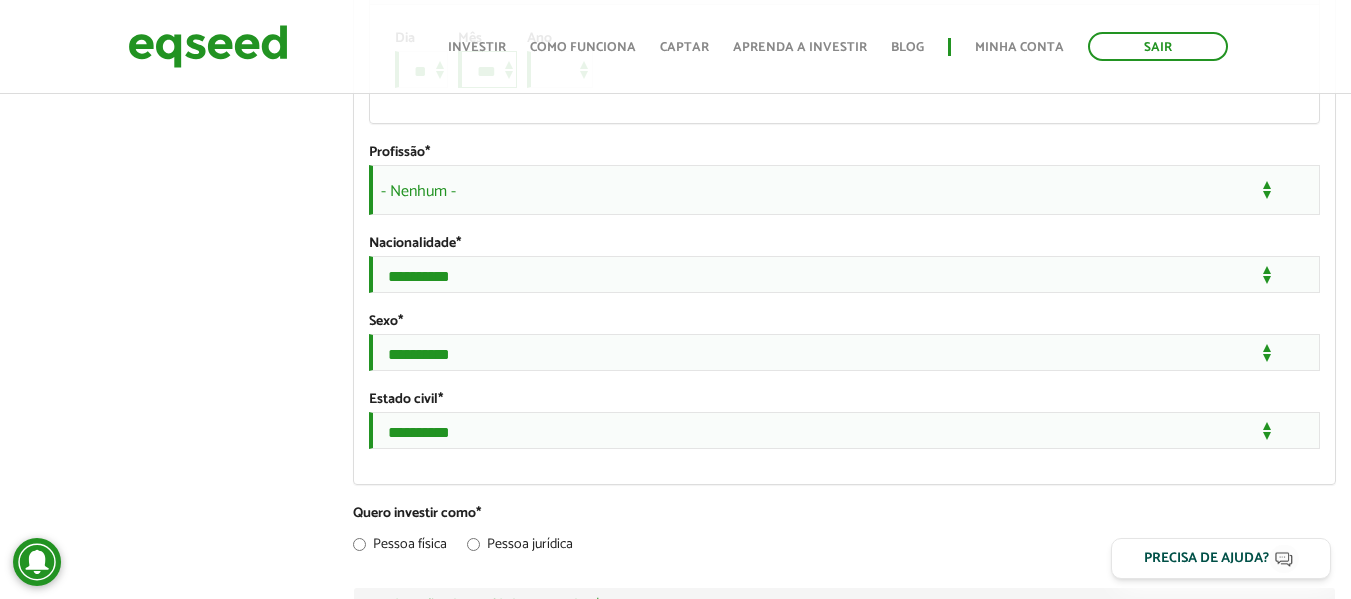click on "*** *** *** *** *** *** *** *** *** *** *** ***" at bounding box center [487, 69] 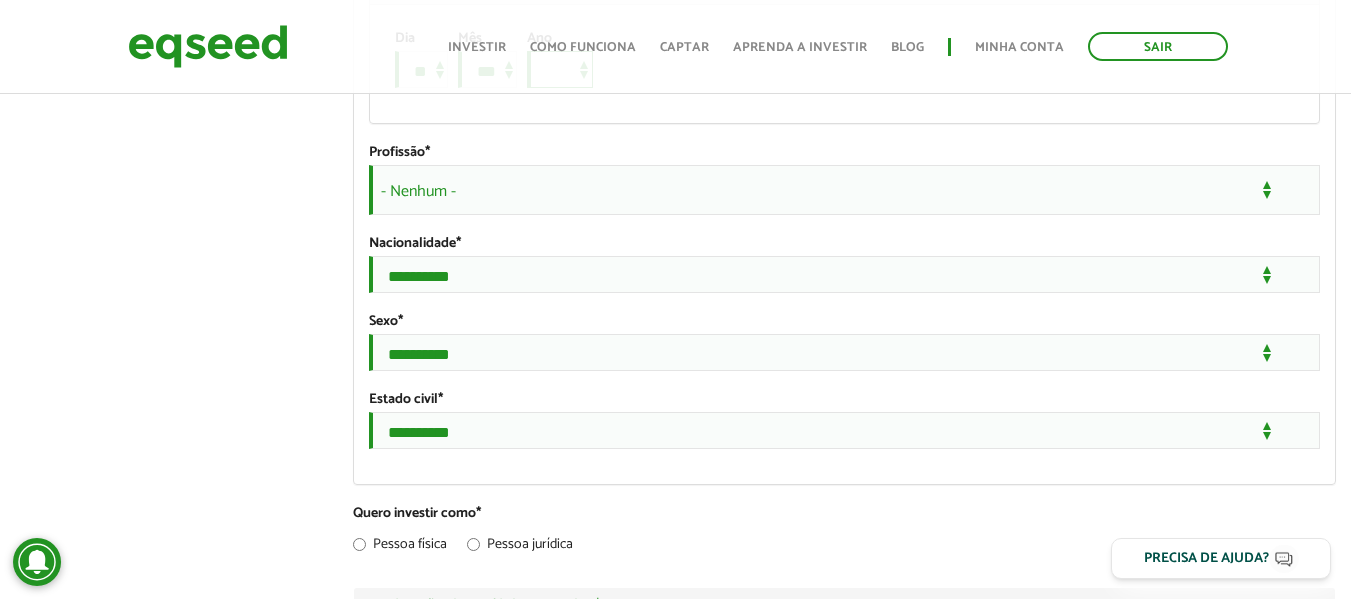click on "**** **** **** **** **** **** **** **** **** **** **** **** **** **** **** **** **** **** **** **** **** **** **** **** **** **** **** **** **** **** **** **** **** **** **** **** **** **** **** **** **** **** **** **** **** **** **** **** **** **** **** **** **** **** **** **** **** **** **** **** **** **** **** **** **** **** **** **** **** **** **** **** **** **** **** **** **** **** **** **** **** **** **** **** **** **** **** **** **** **** **** **** **** **** **** **** **** **** **** **** **** **** **** **** **** **** **** **** **** **** **** **** **** **** **** **** **** **** **** **** **** **** **** **** **** ****" at bounding box center (560, 69) 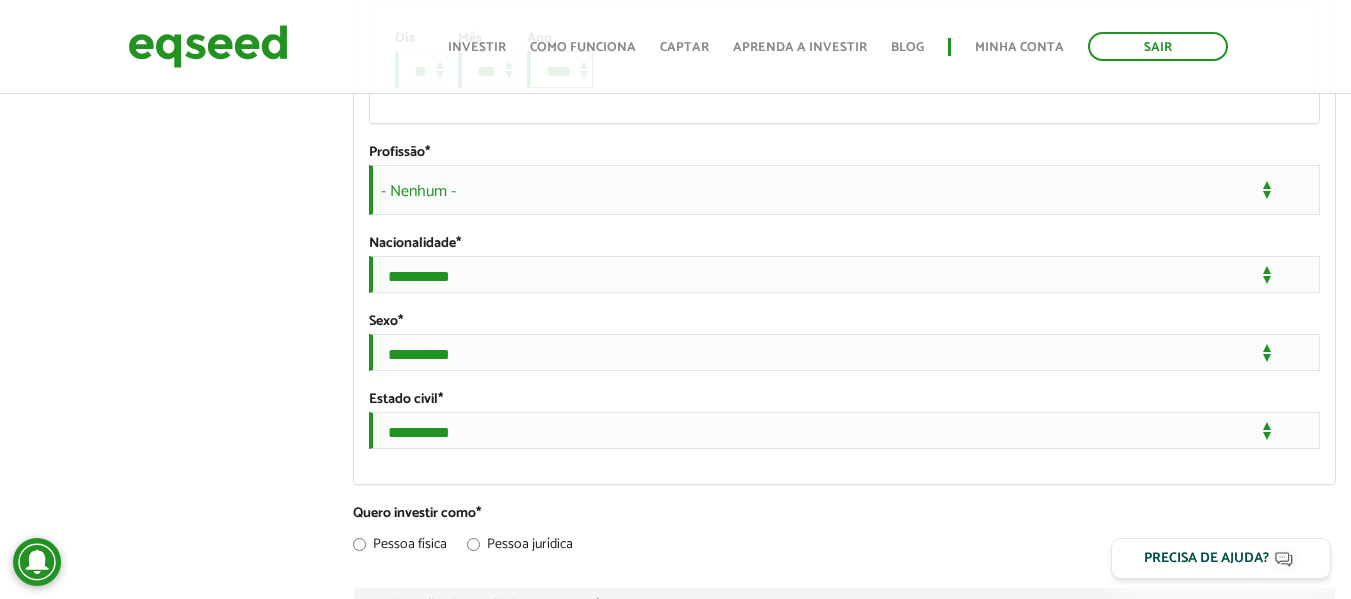 click on "**** **** **** **** **** **** **** **** **** **** **** **** **** **** **** **** **** **** **** **** **** **** **** **** **** **** **** **** **** **** **** **** **** **** **** **** **** **** **** **** **** **** **** **** **** **** **** **** **** **** **** **** **** **** **** **** **** **** **** **** **** **** **** **** **** **** **** **** **** **** **** **** **** **** **** **** **** **** **** **** **** **** **** **** **** **** **** **** **** **** **** **** **** **** **** **** **** **** **** **** **** **** **** **** **** **** **** **** **** **** **** **** **** **** **** **** **** **** **** **** **** **** **** **** **** ****" at bounding box center (560, 69) 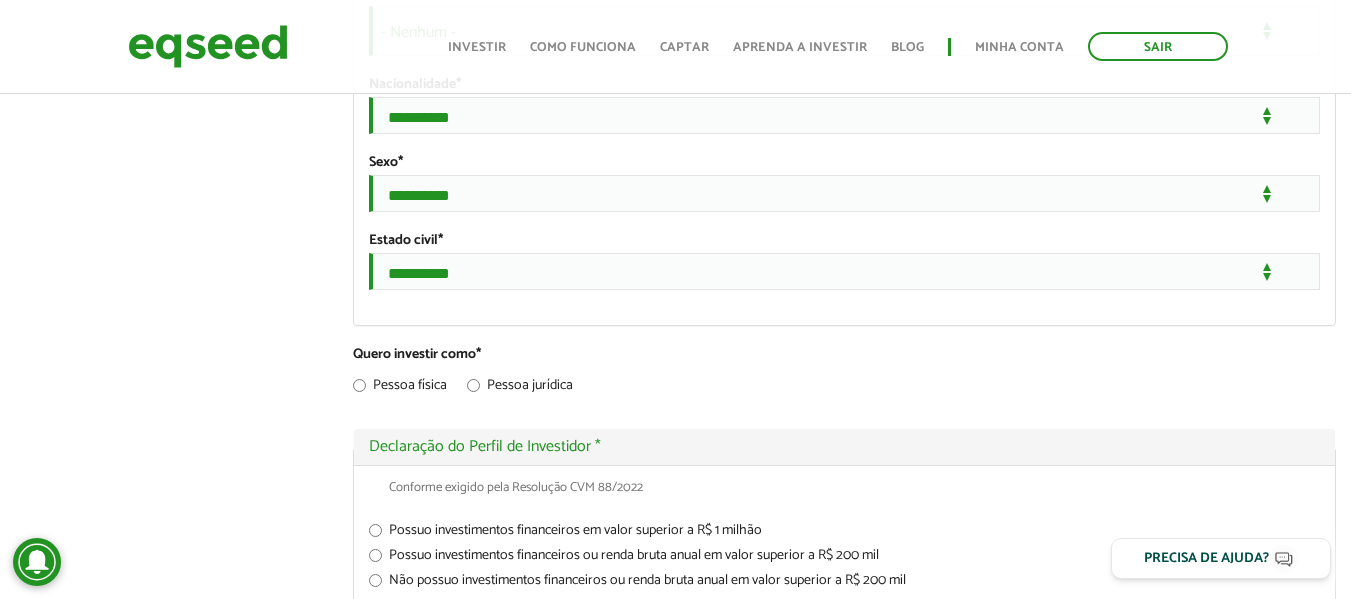 scroll, scrollTop: 1800, scrollLeft: 0, axis: vertical 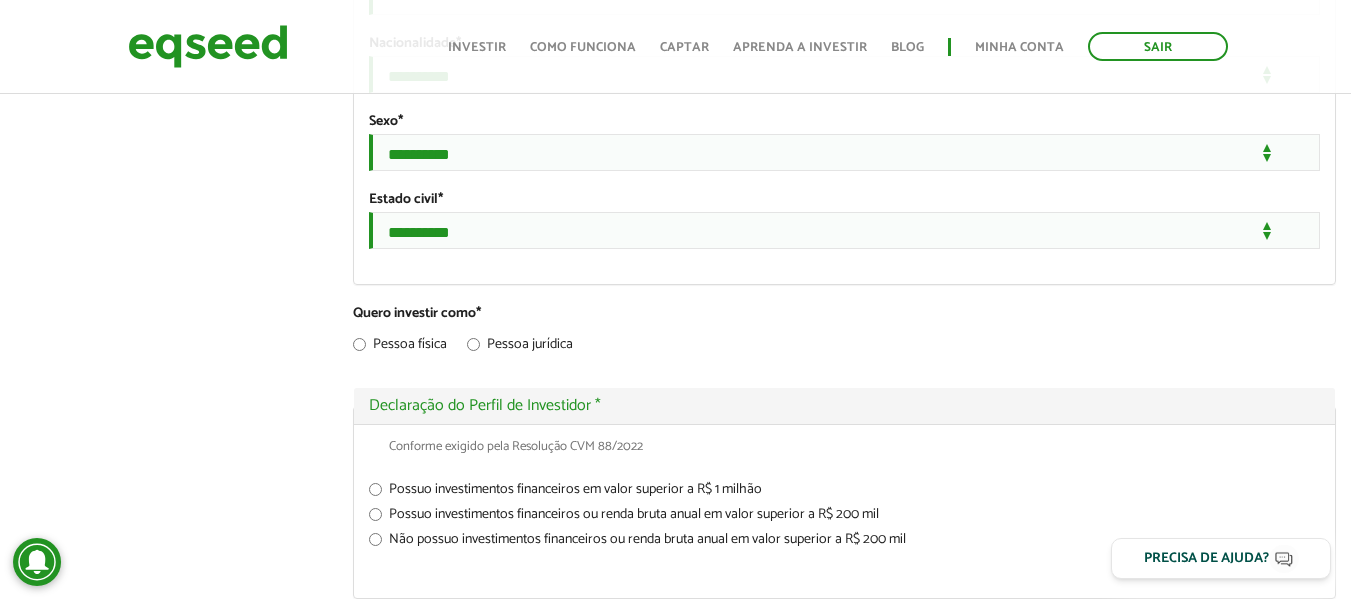 click on "- Nenhum -" at bounding box center (844, -10) 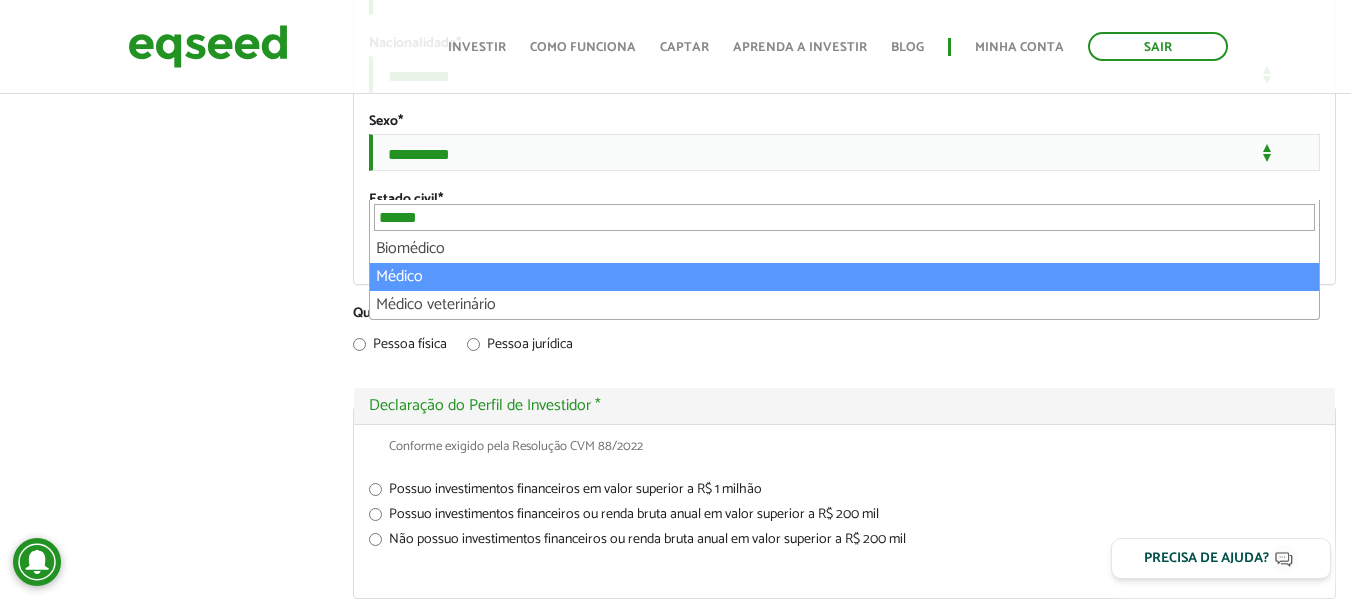 type on "******" 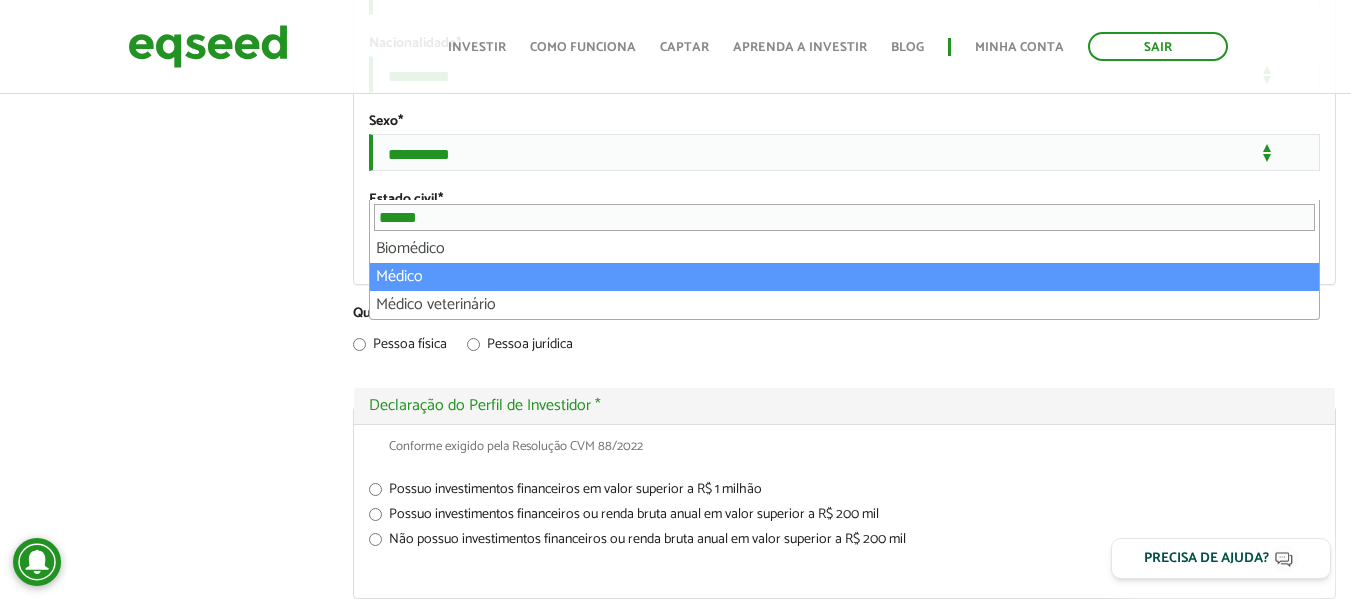 select on "******" 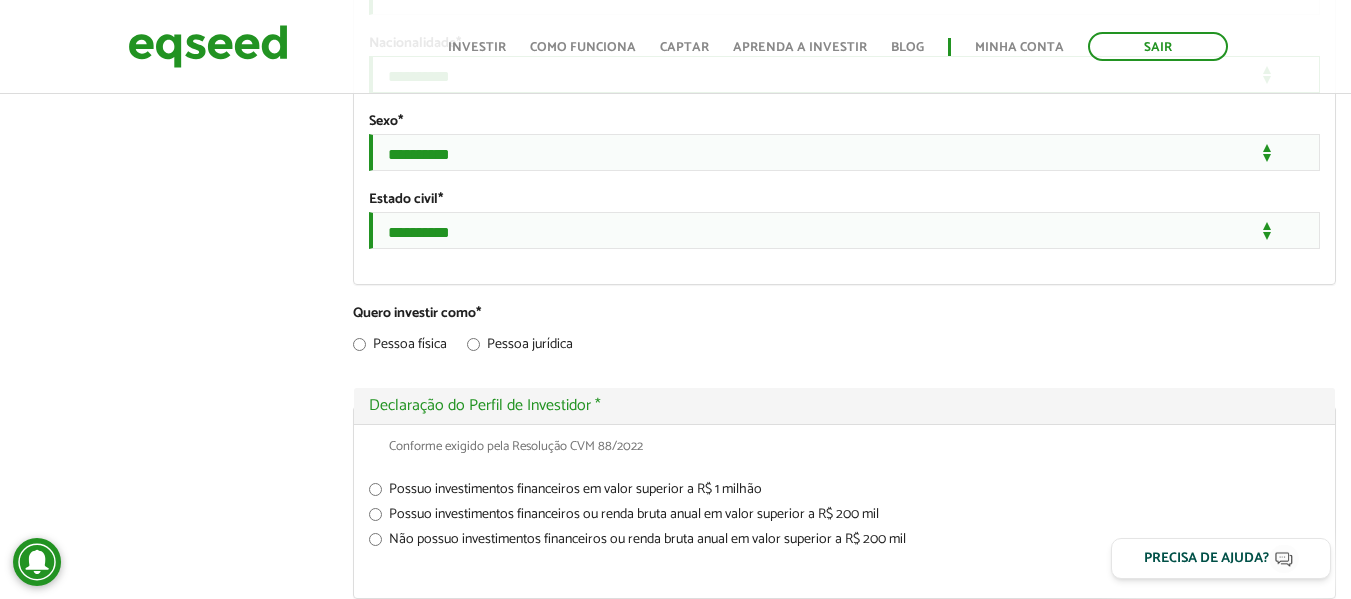 click on "**********" at bounding box center [844, 74] 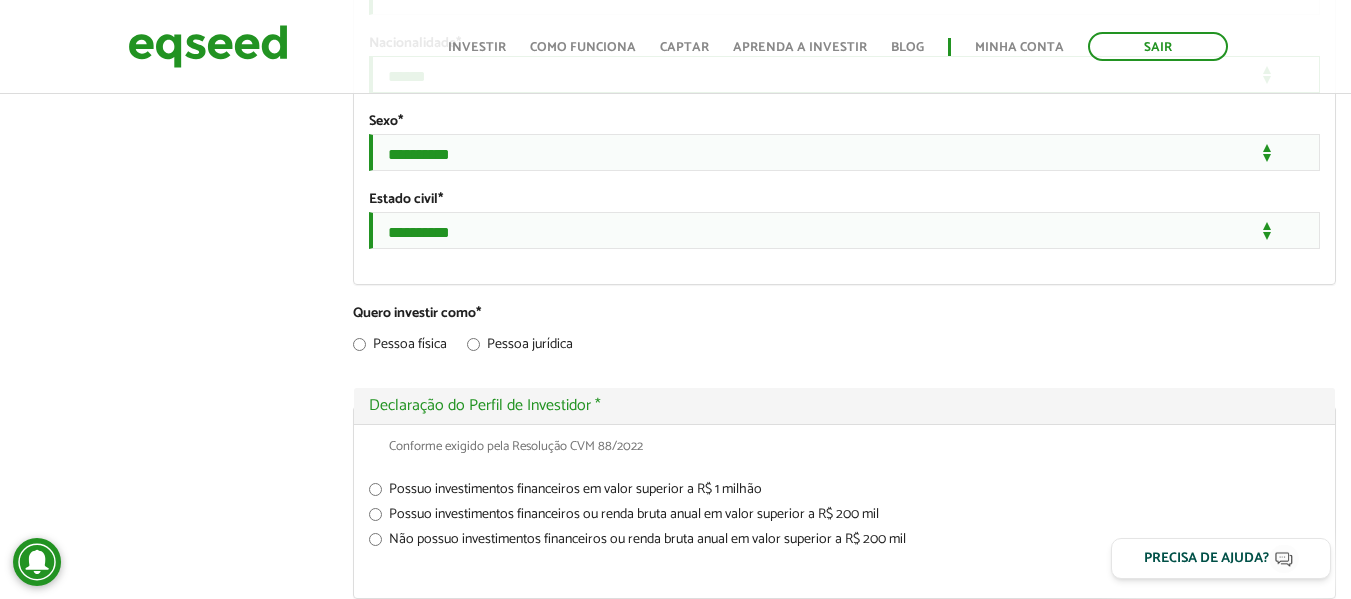 click on "**********" at bounding box center (844, 74) 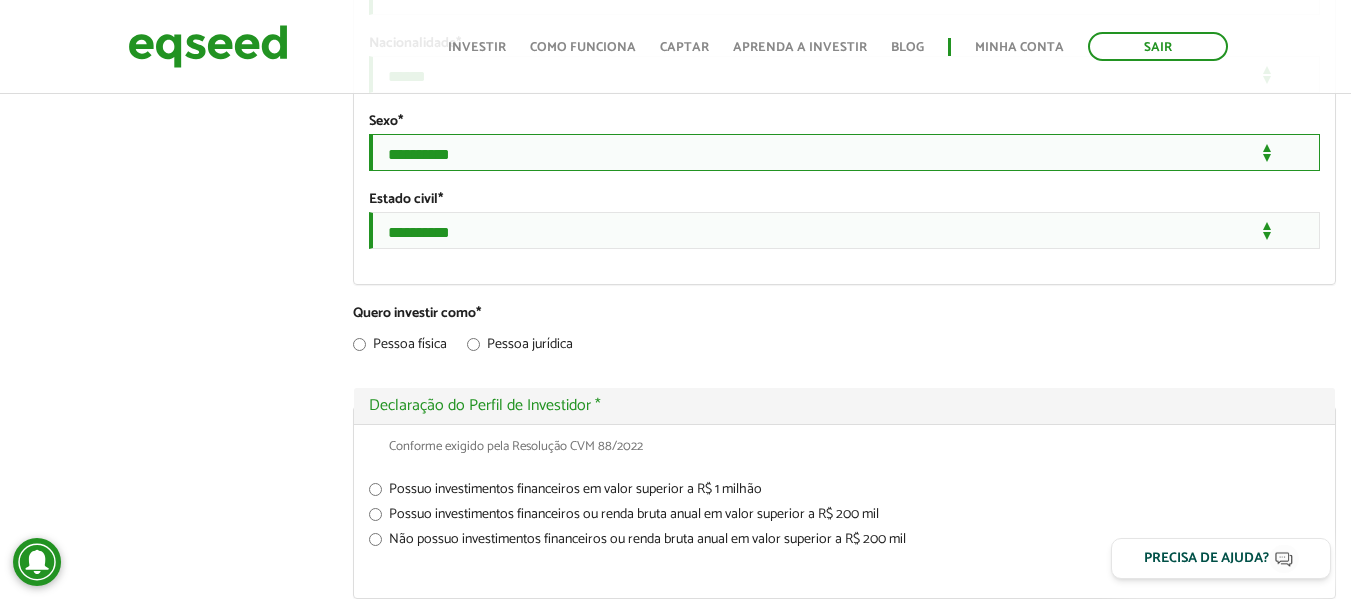 click on "**********" at bounding box center [844, 152] 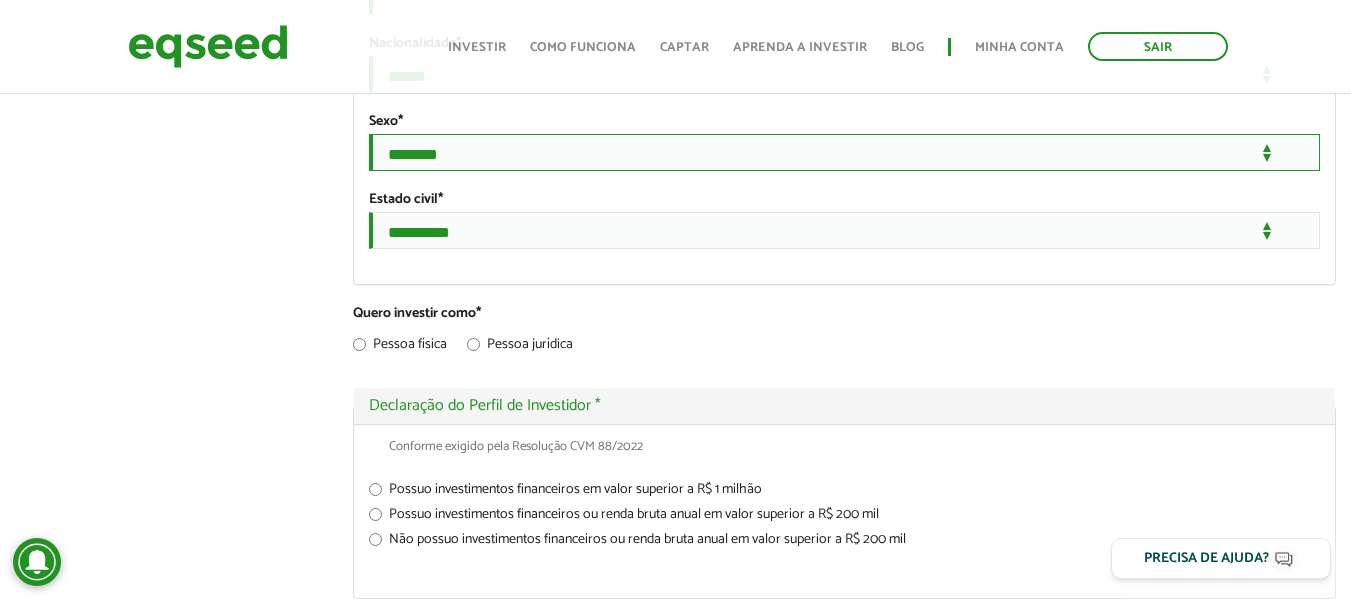 click on "**********" at bounding box center [844, 152] 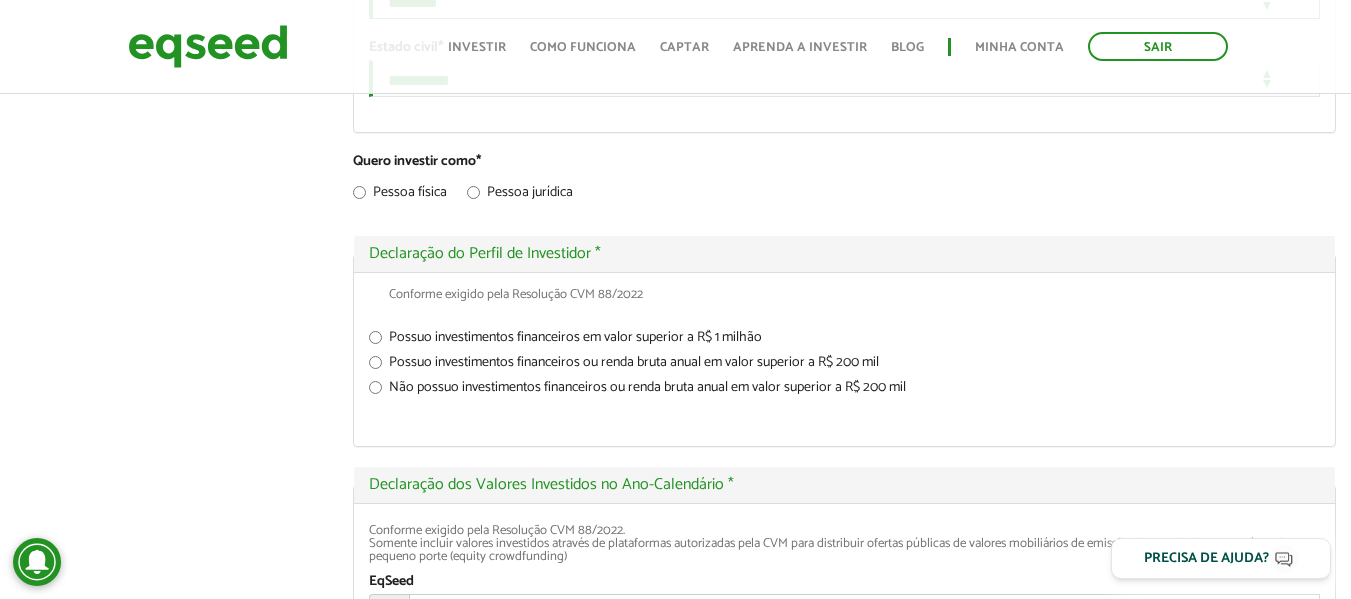 scroll, scrollTop: 2000, scrollLeft: 0, axis: vertical 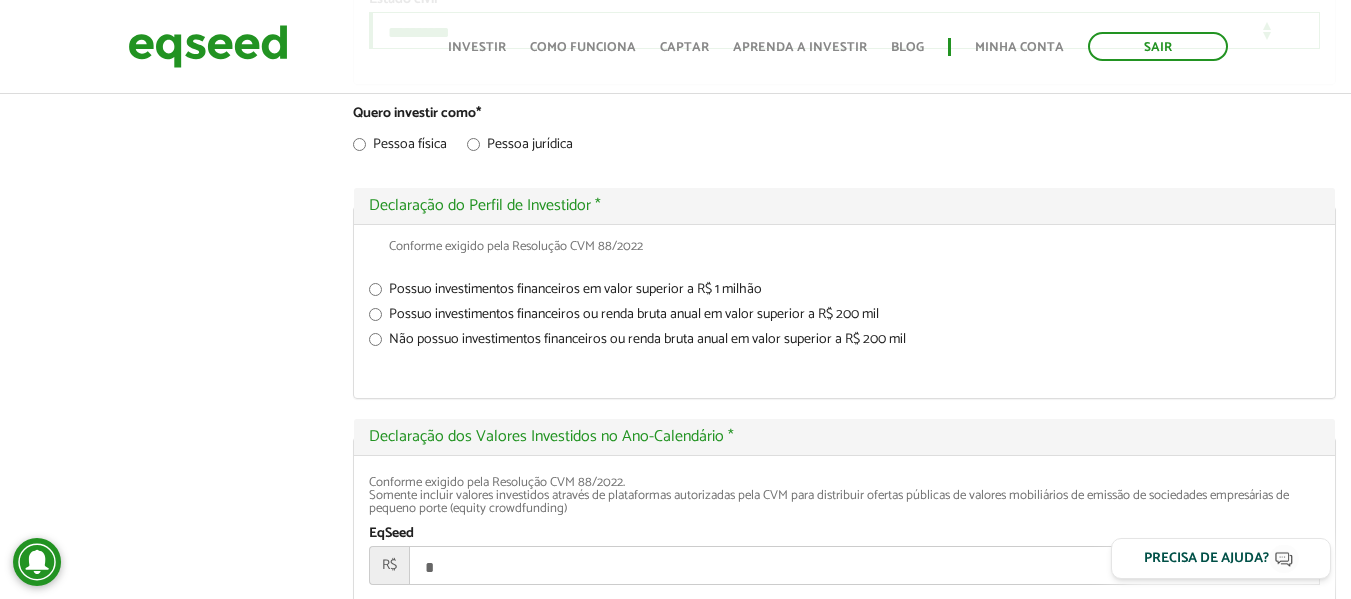 click on "**********" at bounding box center [844, 30] 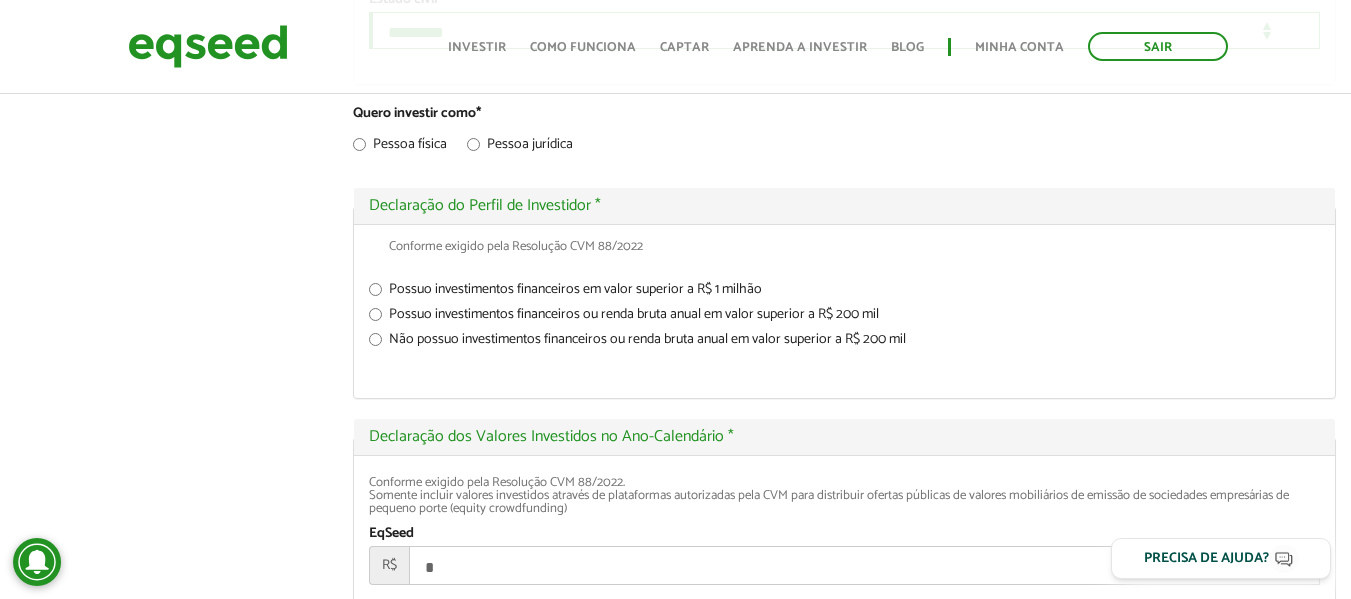 click on "**********" at bounding box center (844, 30) 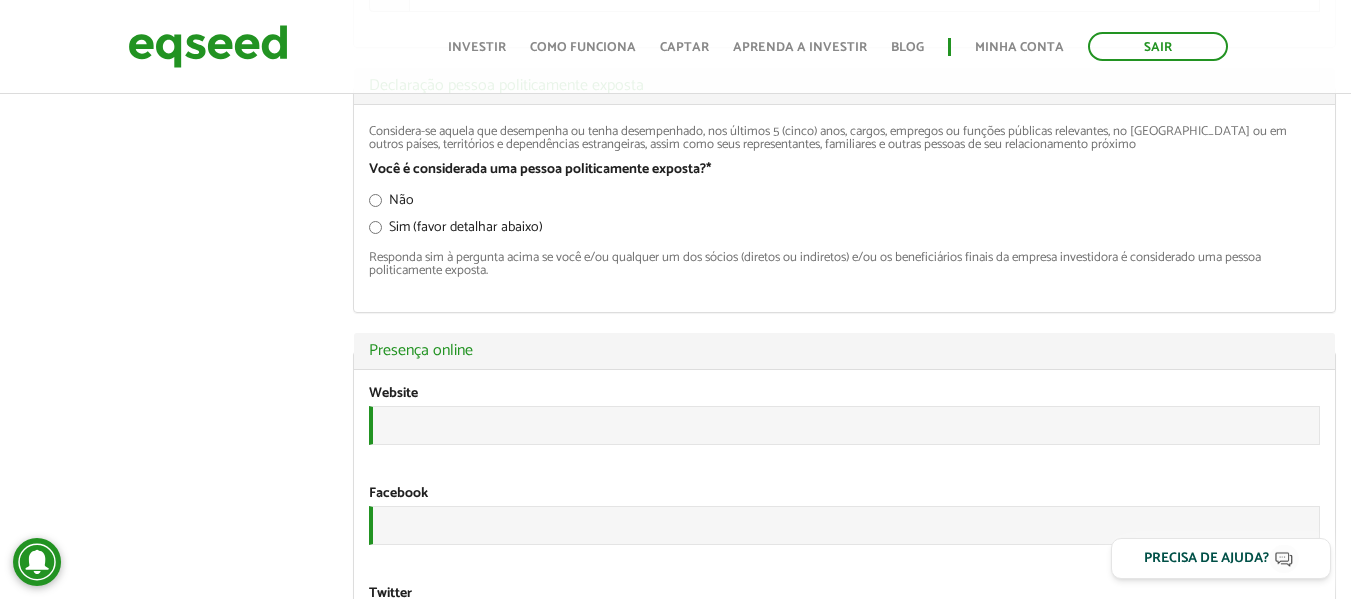 scroll, scrollTop: 2800, scrollLeft: 0, axis: vertical 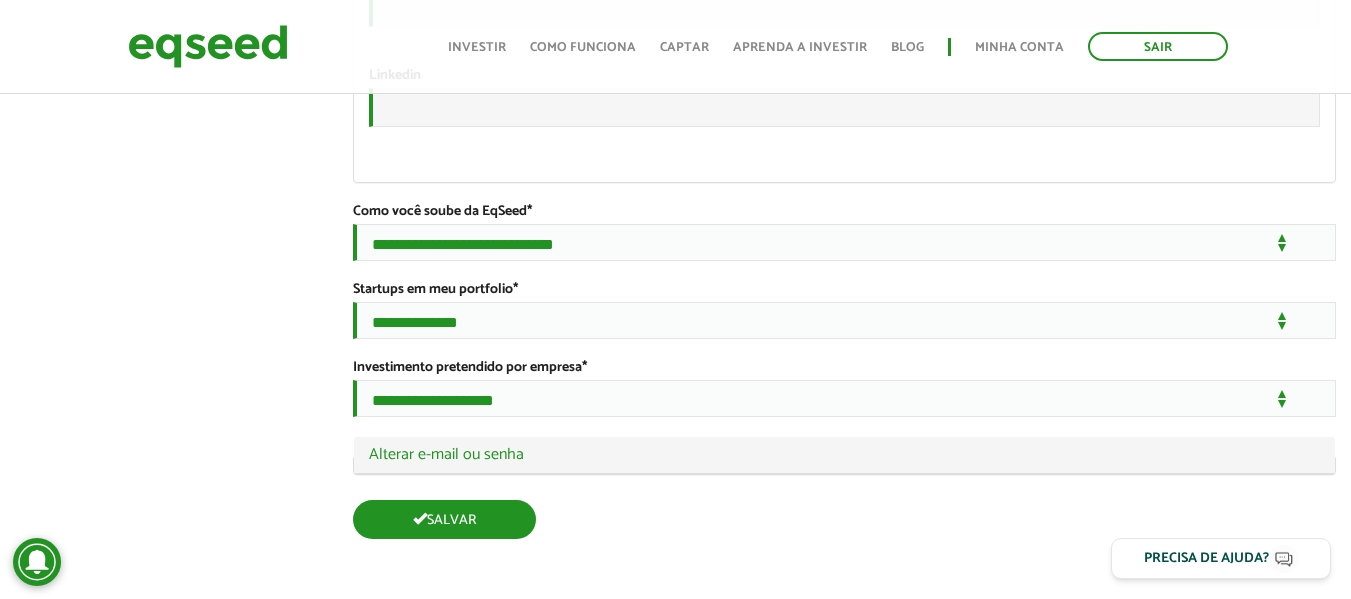 click on "Salvar" at bounding box center [444, 519] 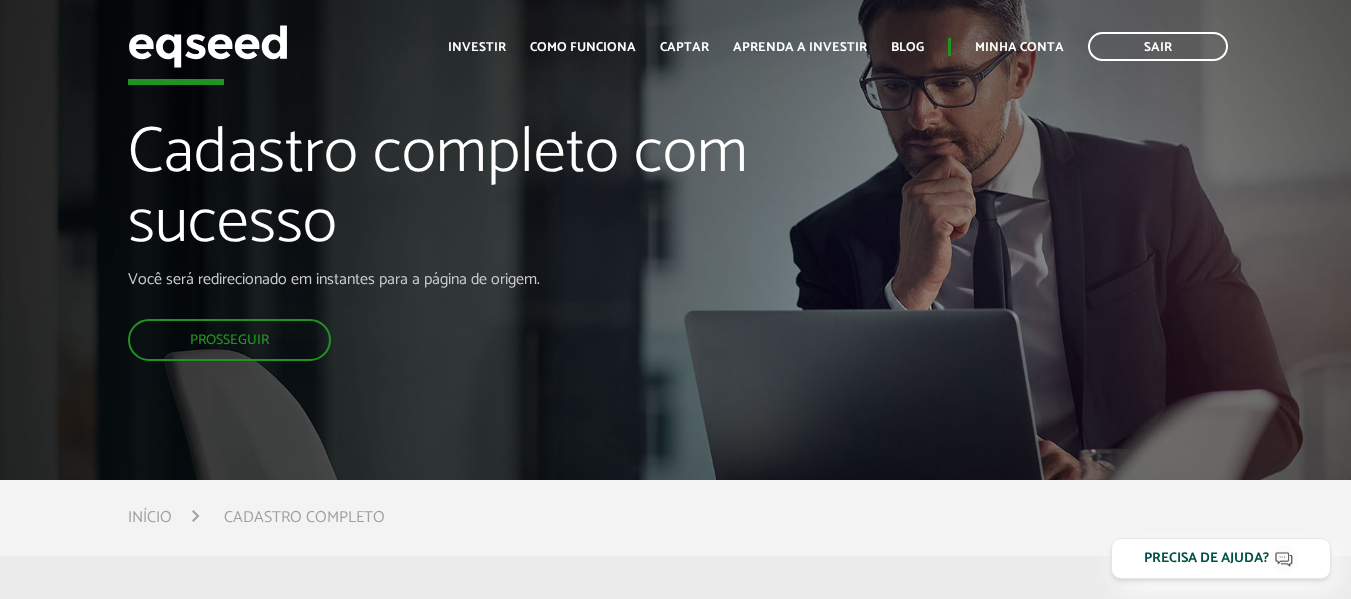 scroll, scrollTop: 0, scrollLeft: 0, axis: both 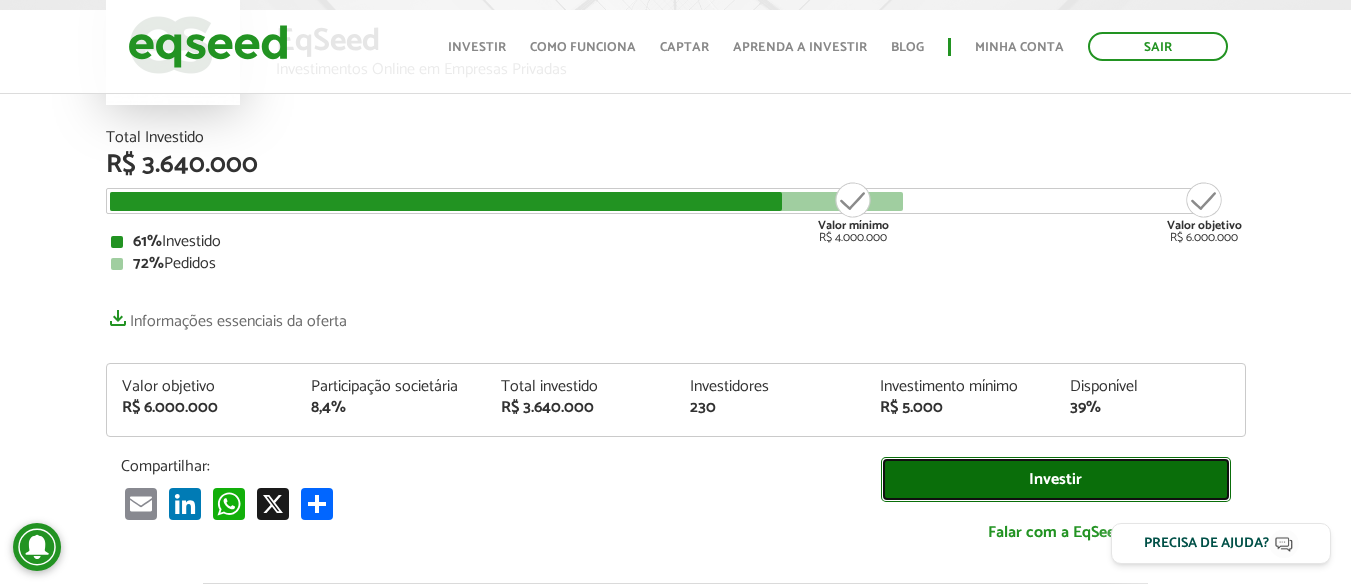 click on "Investir" at bounding box center [1056, 479] 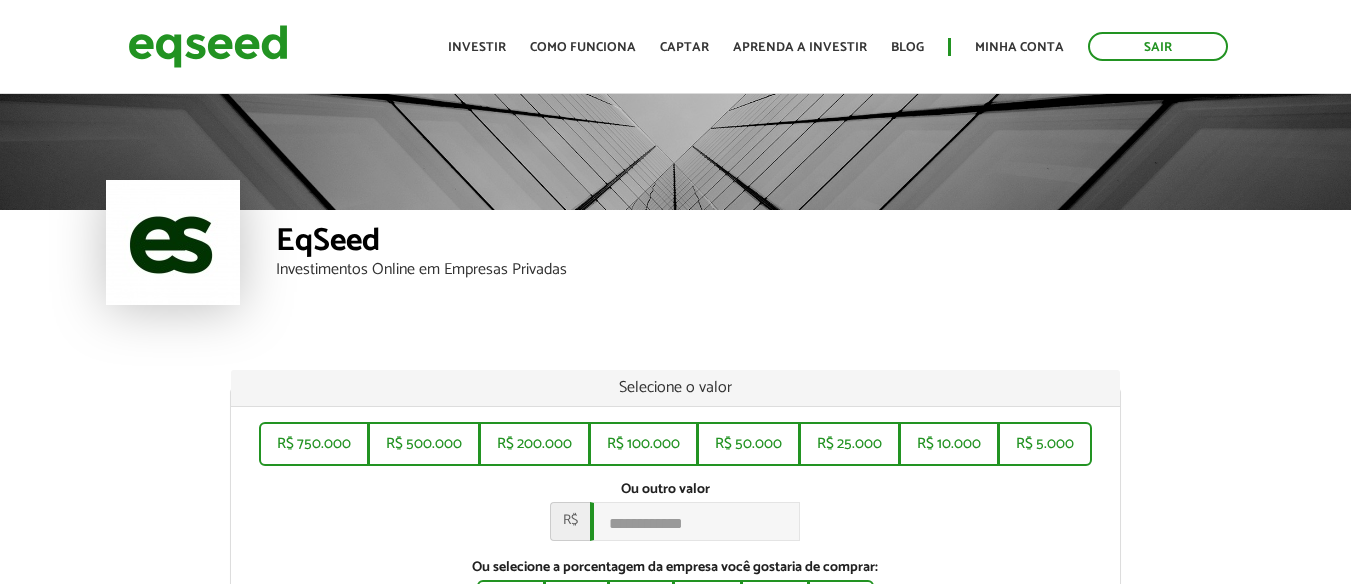 scroll, scrollTop: 0, scrollLeft: 0, axis: both 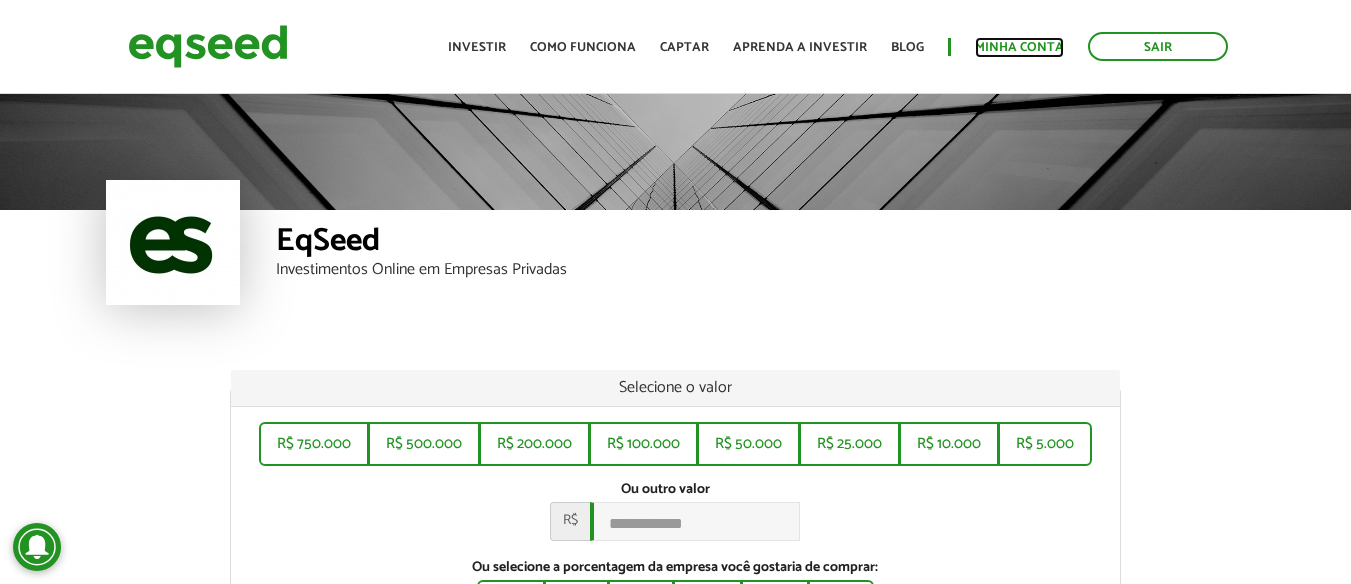 click on "Minha conta" at bounding box center [1019, 47] 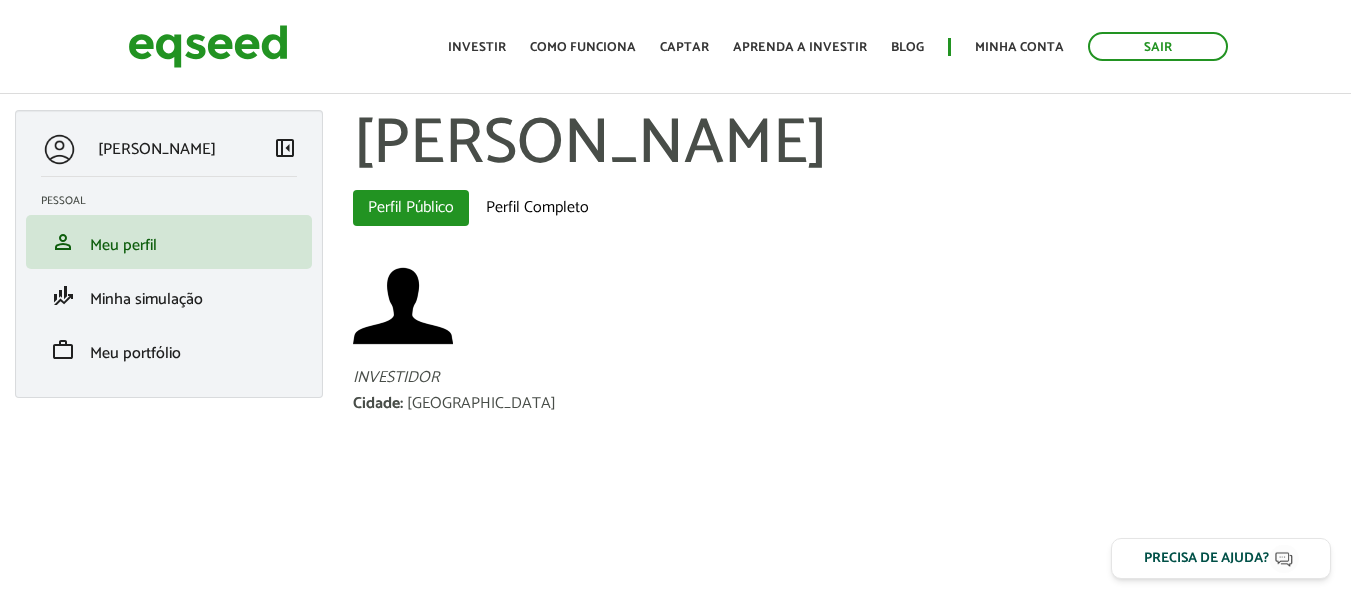 scroll, scrollTop: 0, scrollLeft: 0, axis: both 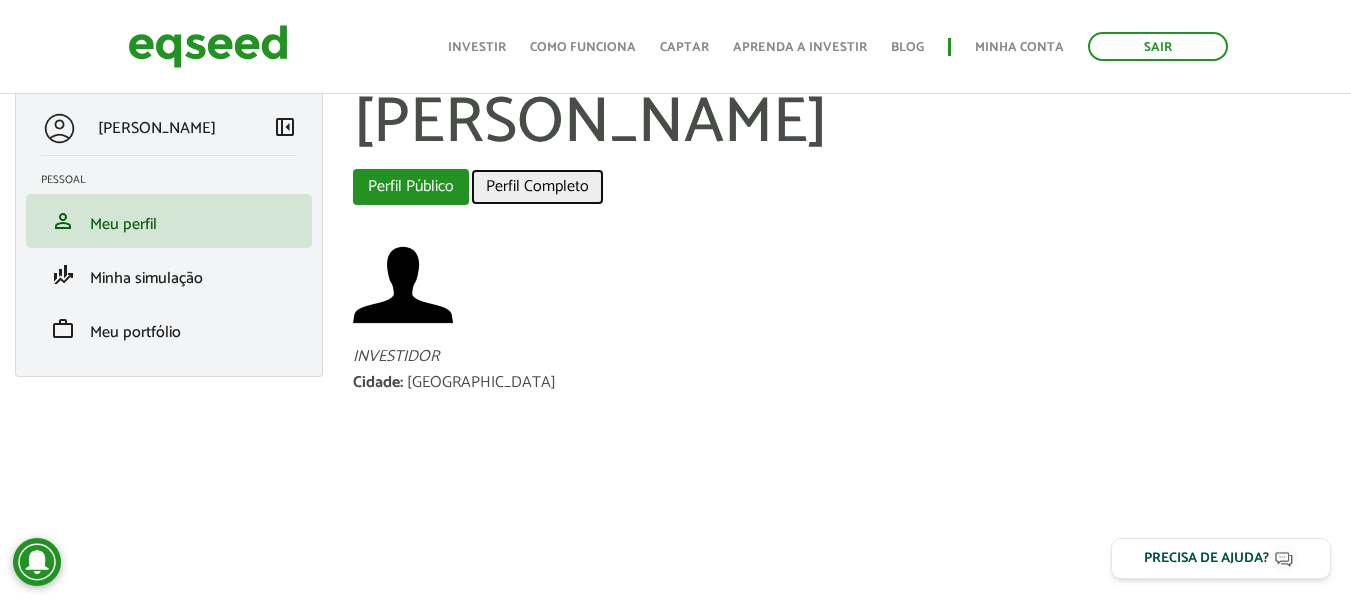 click on "Perfil Completo" at bounding box center (537, 187) 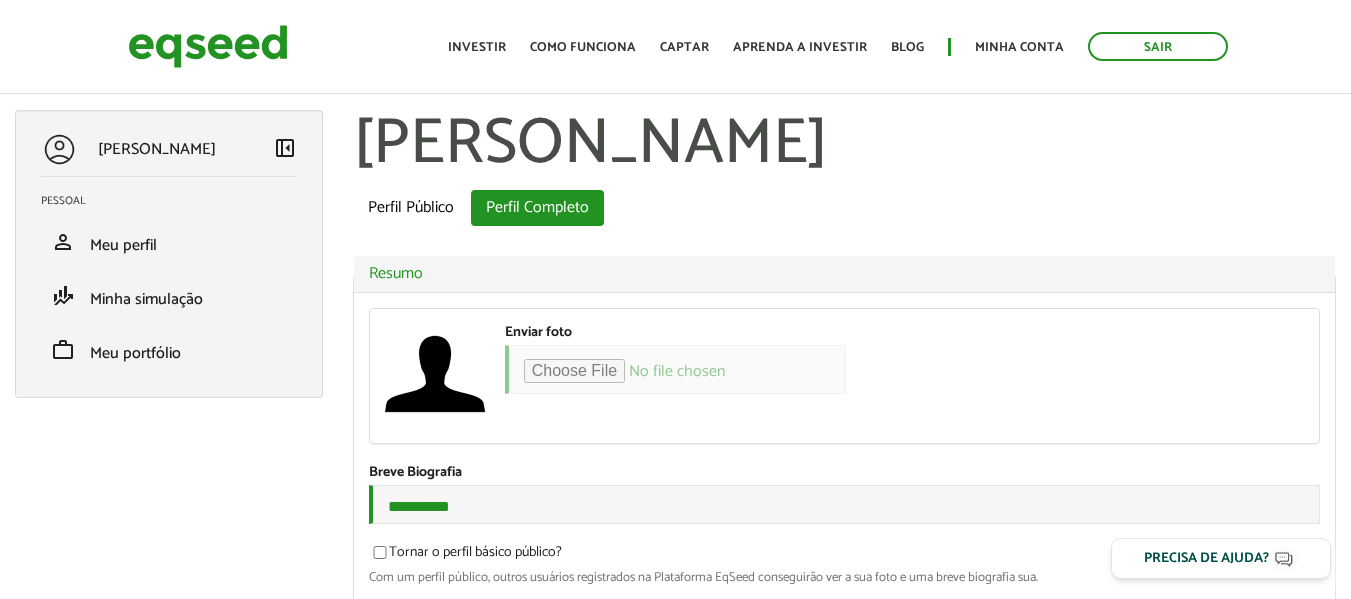 scroll, scrollTop: 0, scrollLeft: 0, axis: both 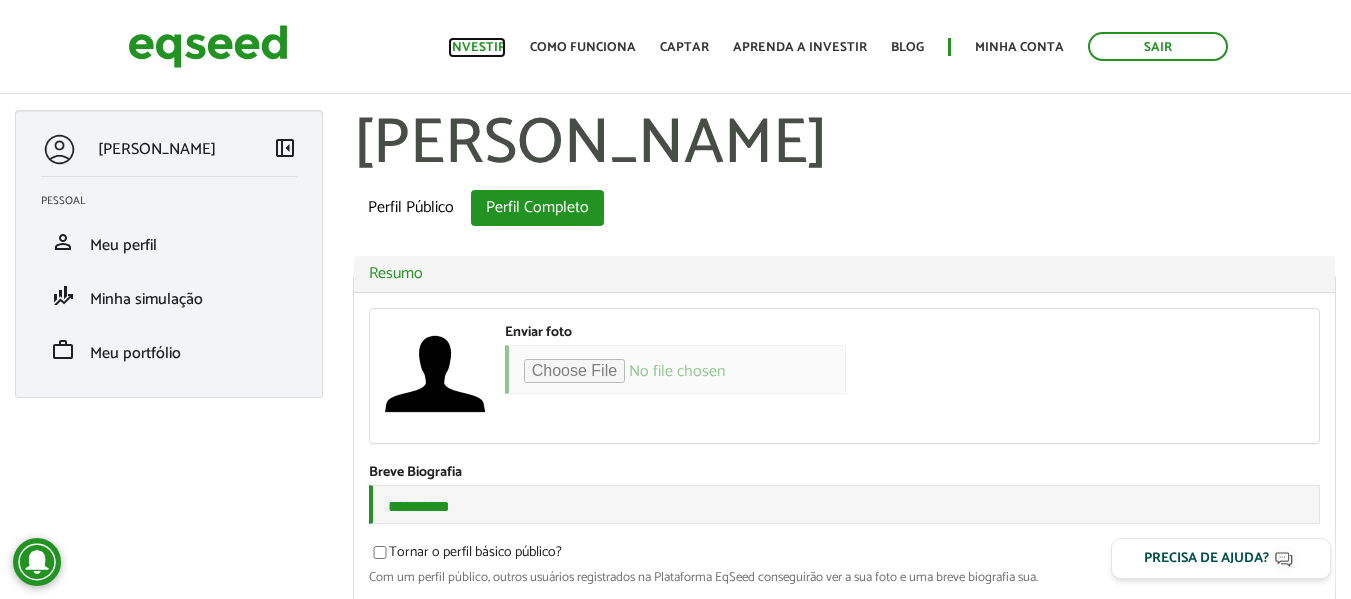click on "Investir" at bounding box center (477, 47) 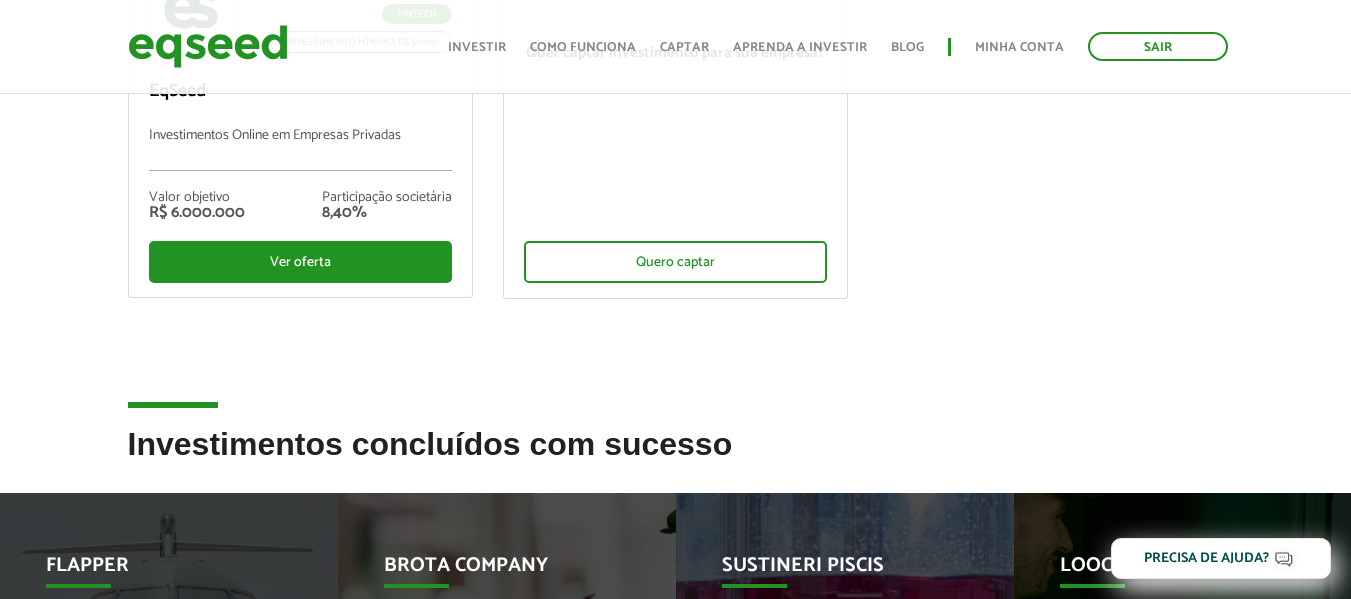 scroll, scrollTop: 0, scrollLeft: 0, axis: both 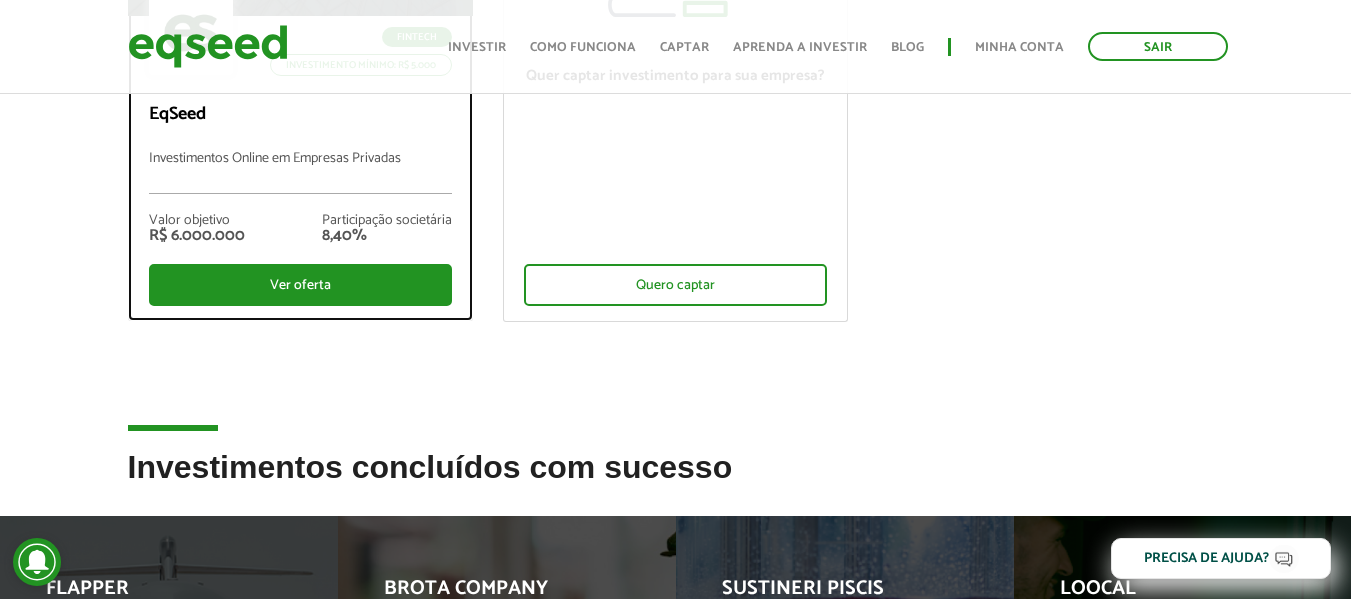 click on "Ver oferta" at bounding box center [300, 285] 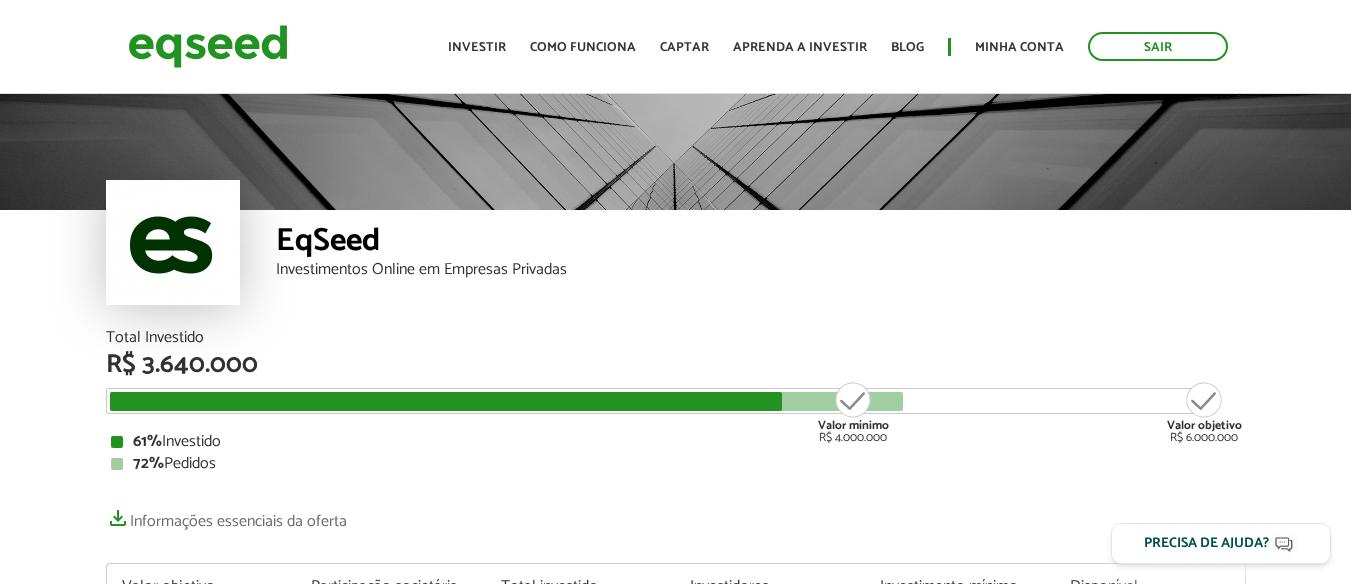 click on "EqSeed
Investimentos Online em Empresas Privadas" at bounding box center [761, 270] 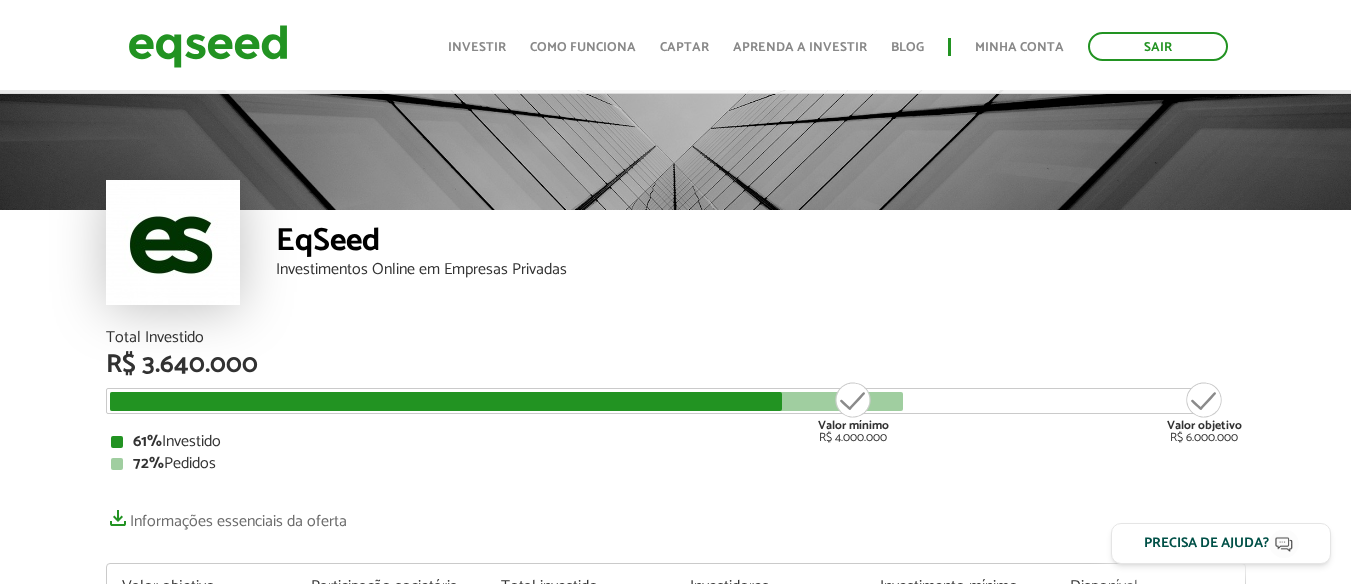 scroll, scrollTop: 307, scrollLeft: 0, axis: vertical 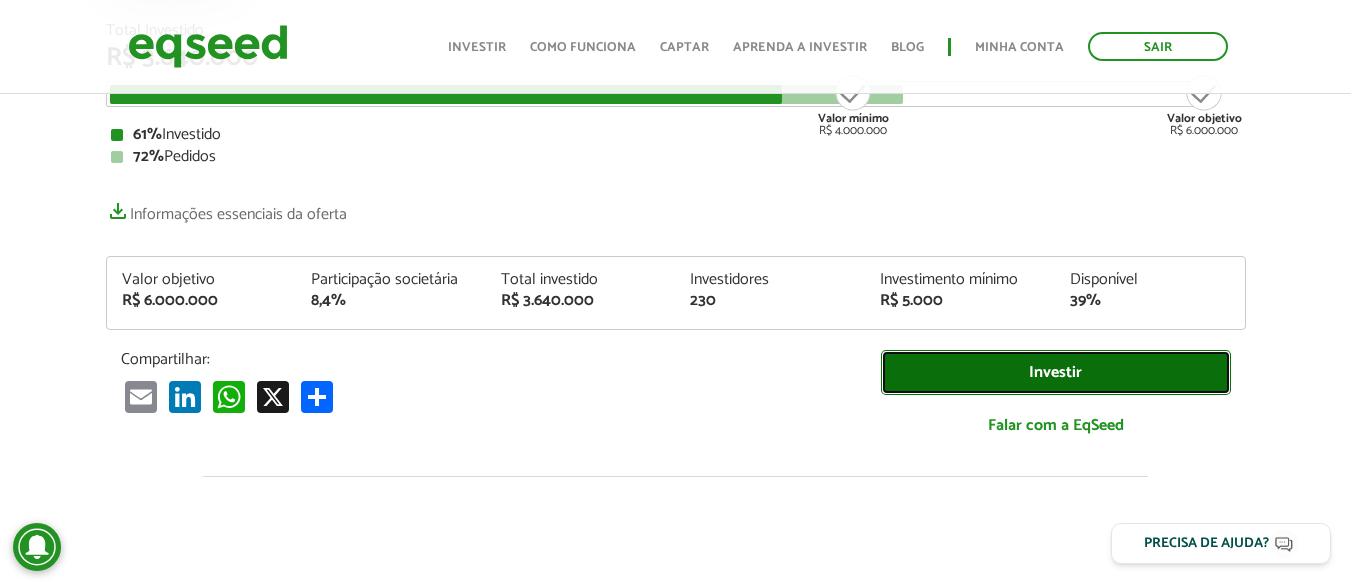 click on "Investir" at bounding box center [1056, 372] 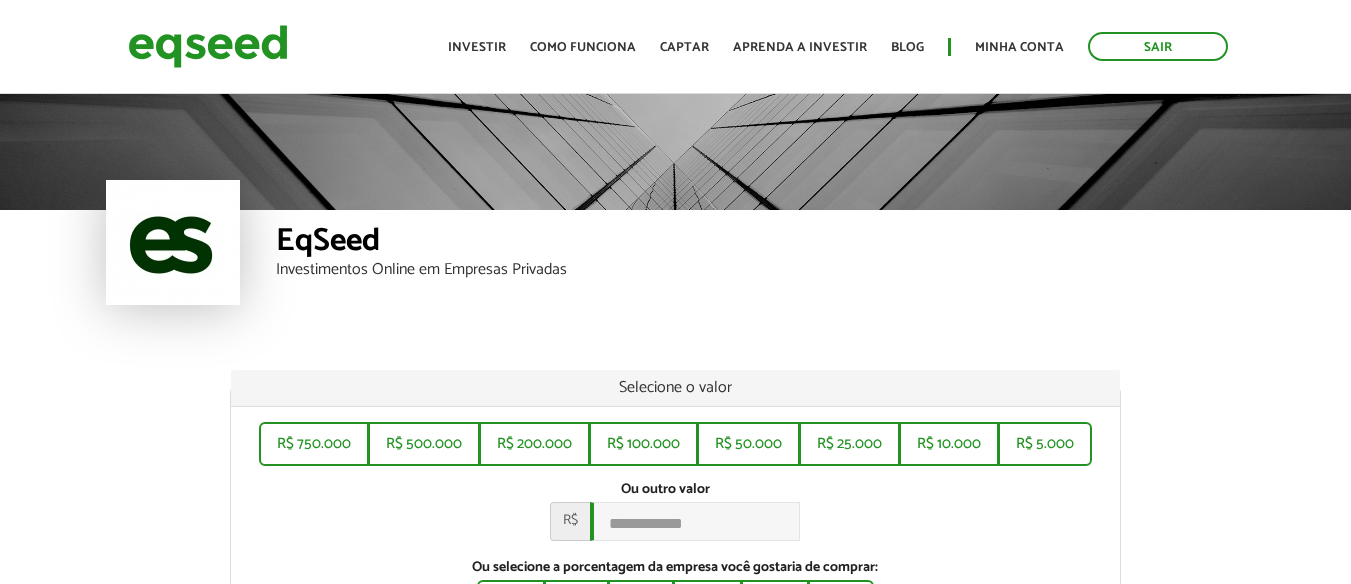 scroll, scrollTop: 0, scrollLeft: 0, axis: both 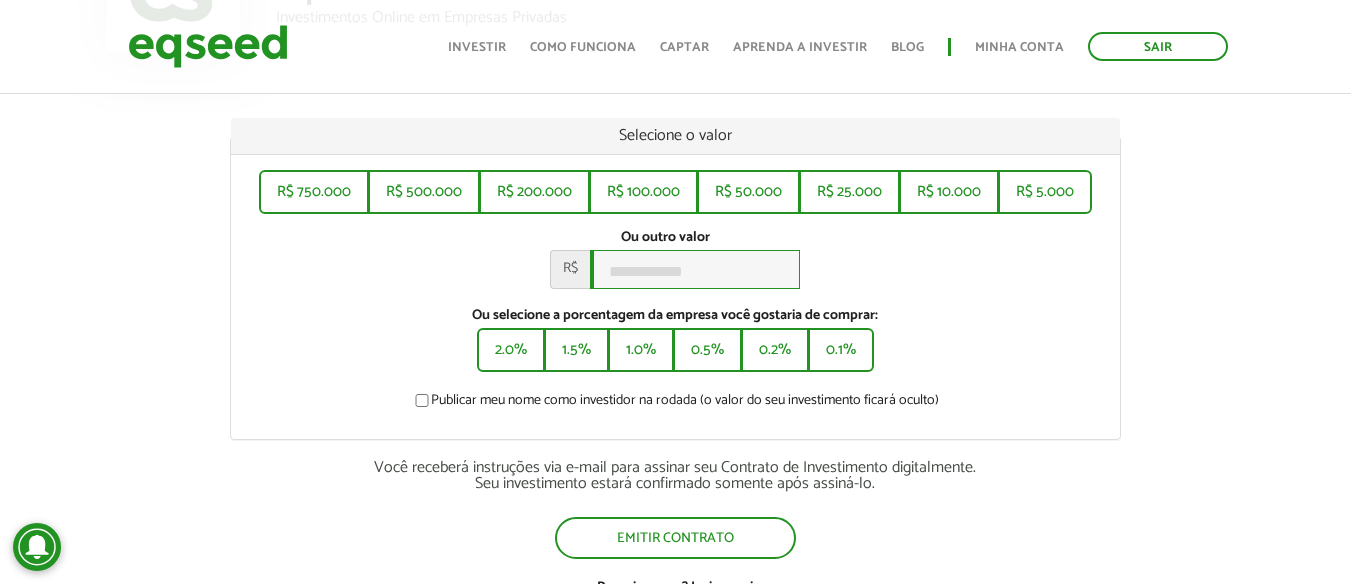 click on "Ou outro valor  *" at bounding box center [695, 269] 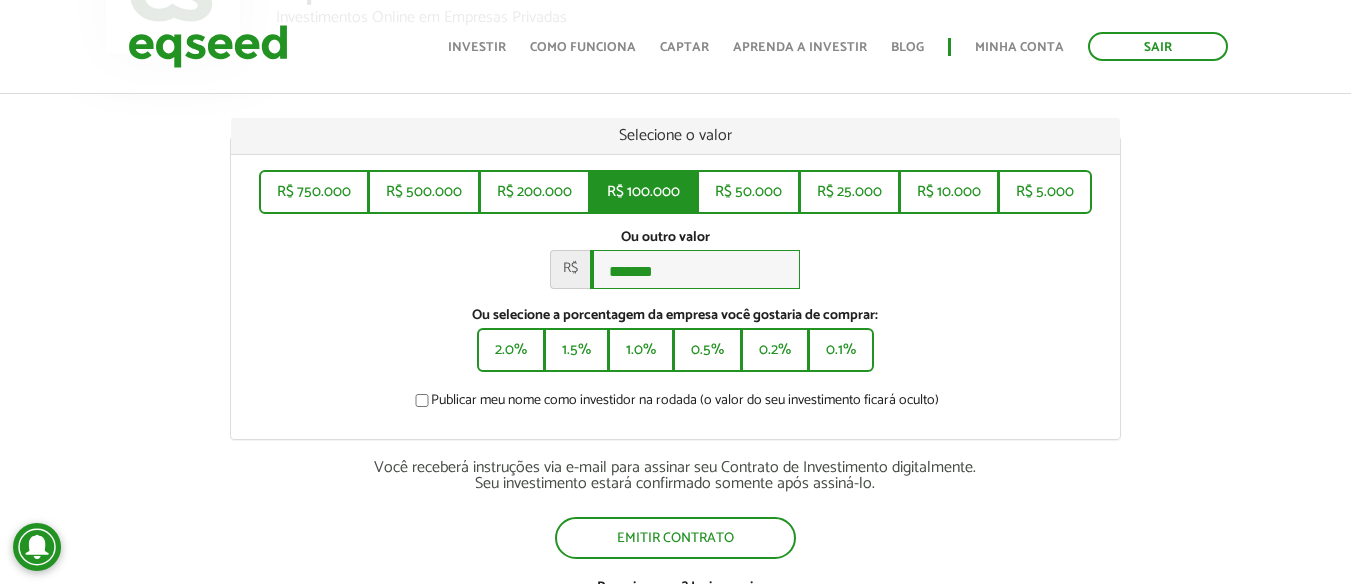 type on "*******" 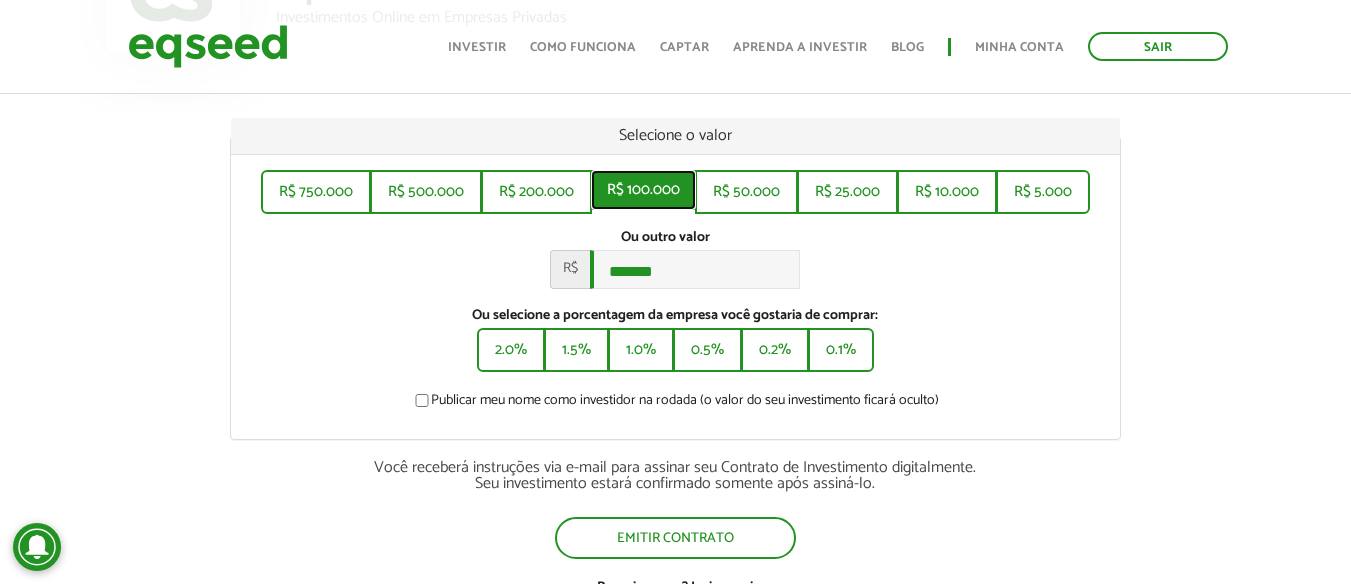 click on "R$ 100.000" at bounding box center (643, 190) 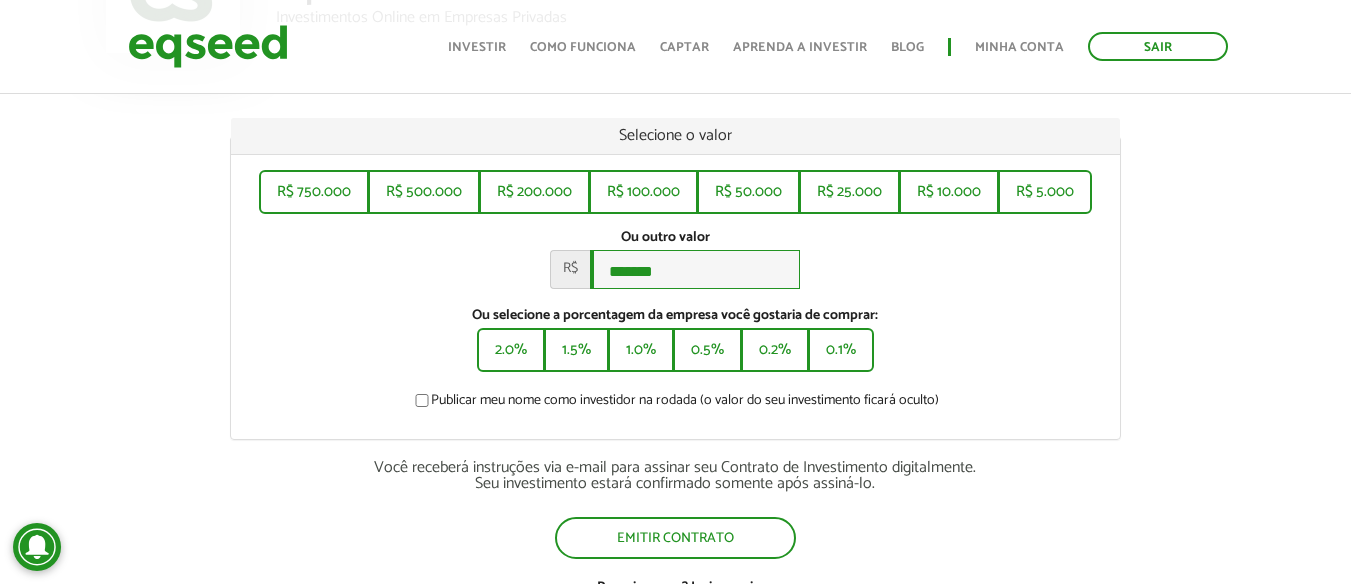 scroll, scrollTop: 452, scrollLeft: 0, axis: vertical 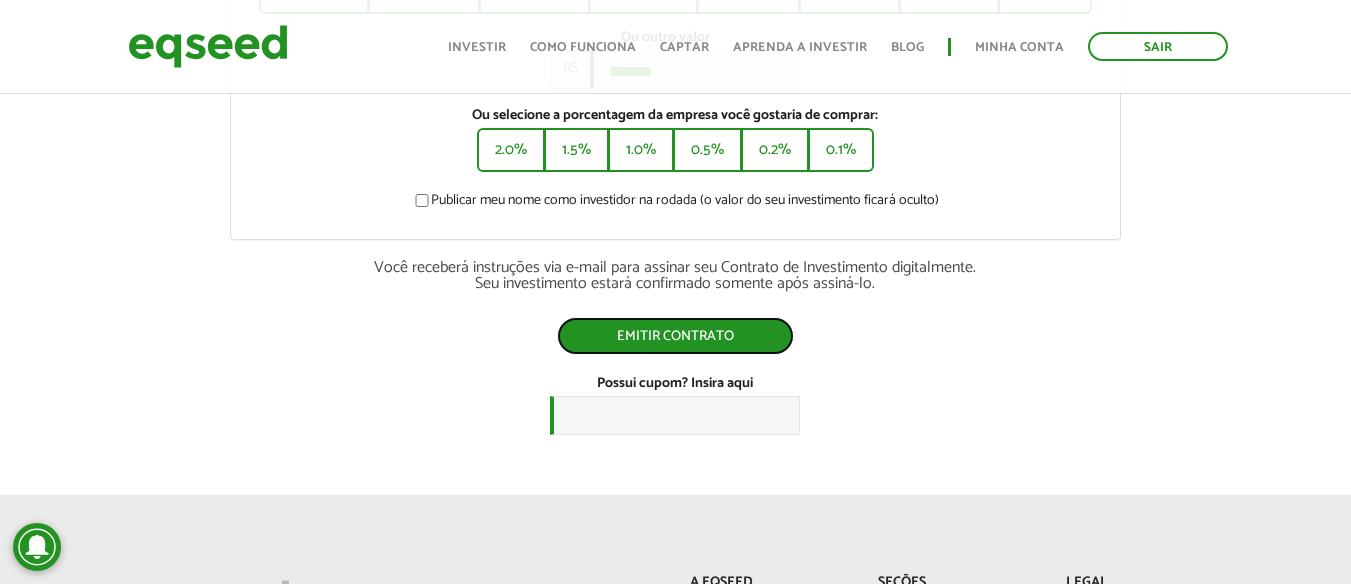 click on "Emitir contrato" at bounding box center [675, 336] 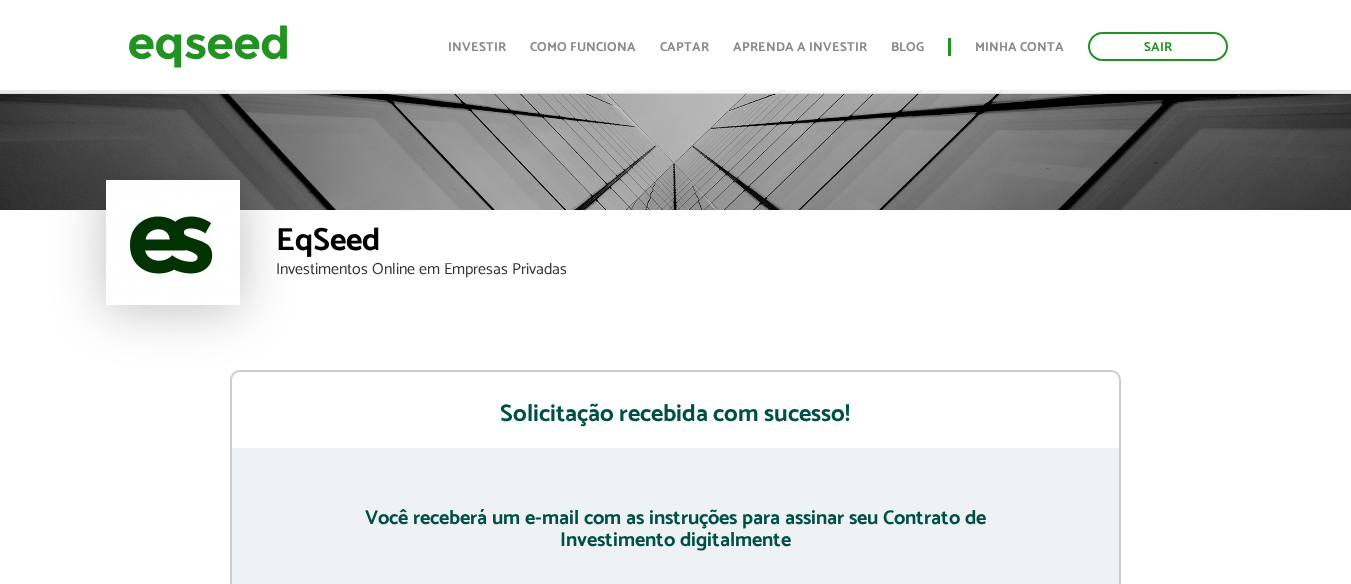 scroll, scrollTop: 200, scrollLeft: 0, axis: vertical 